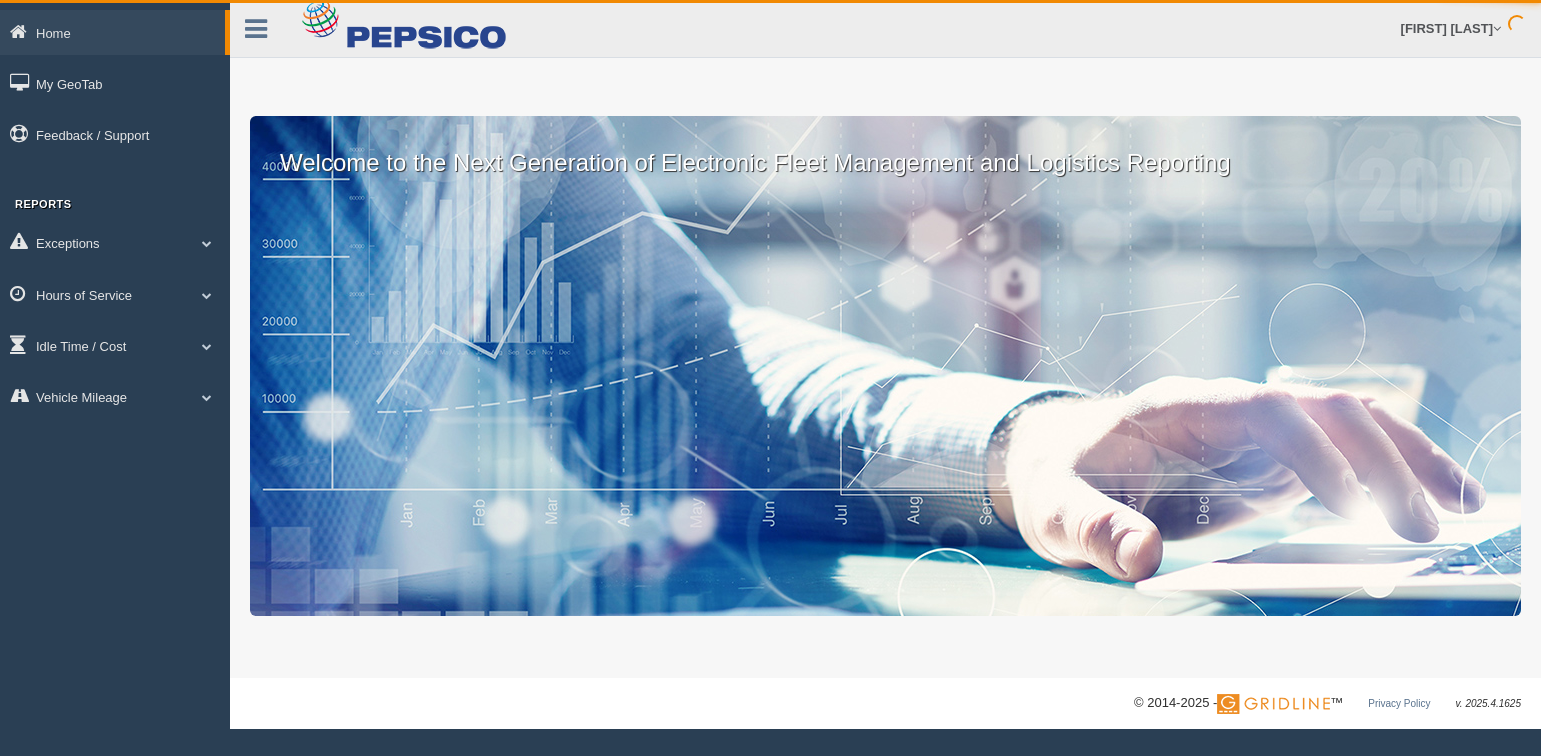 scroll, scrollTop: 0, scrollLeft: 0, axis: both 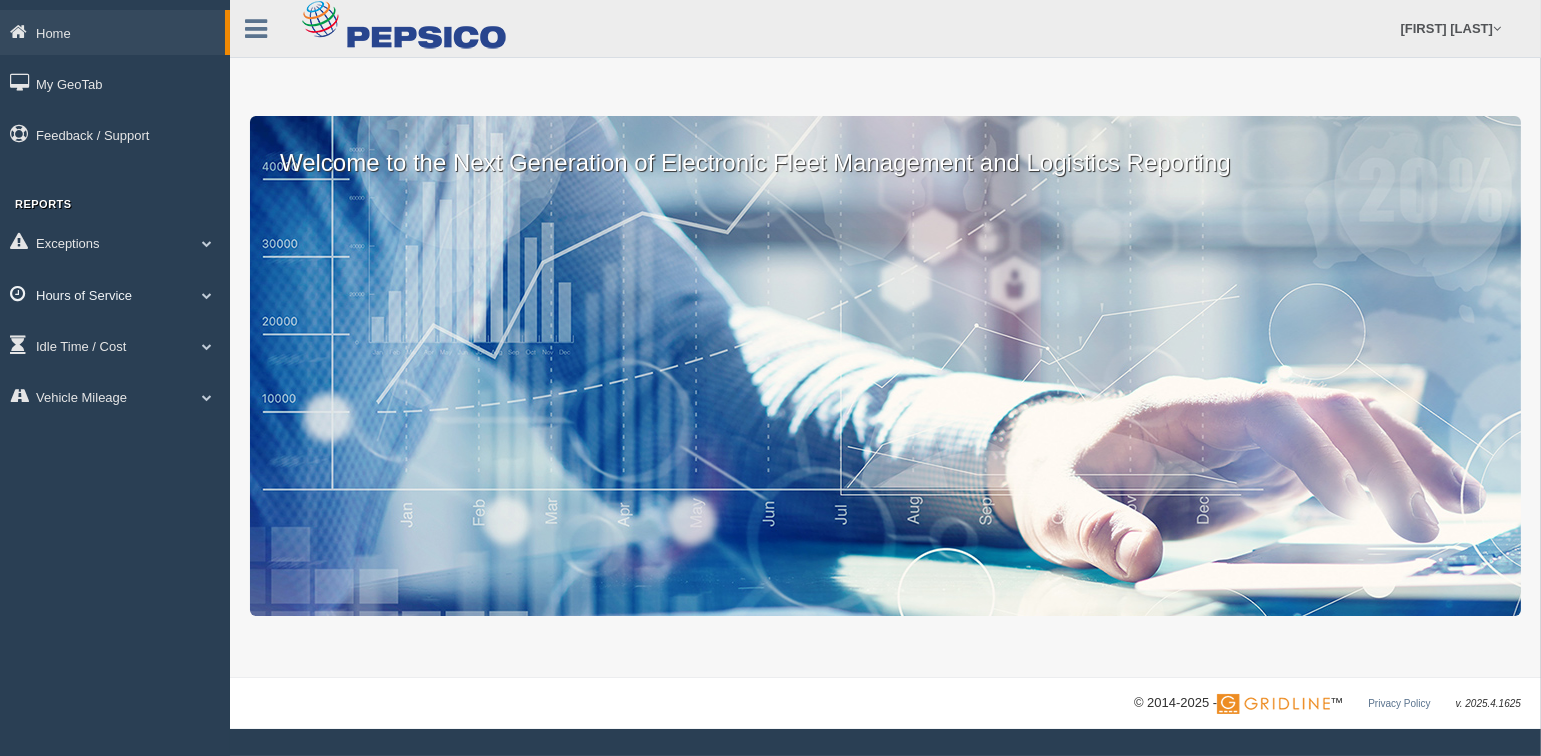 click at bounding box center [207, 243] 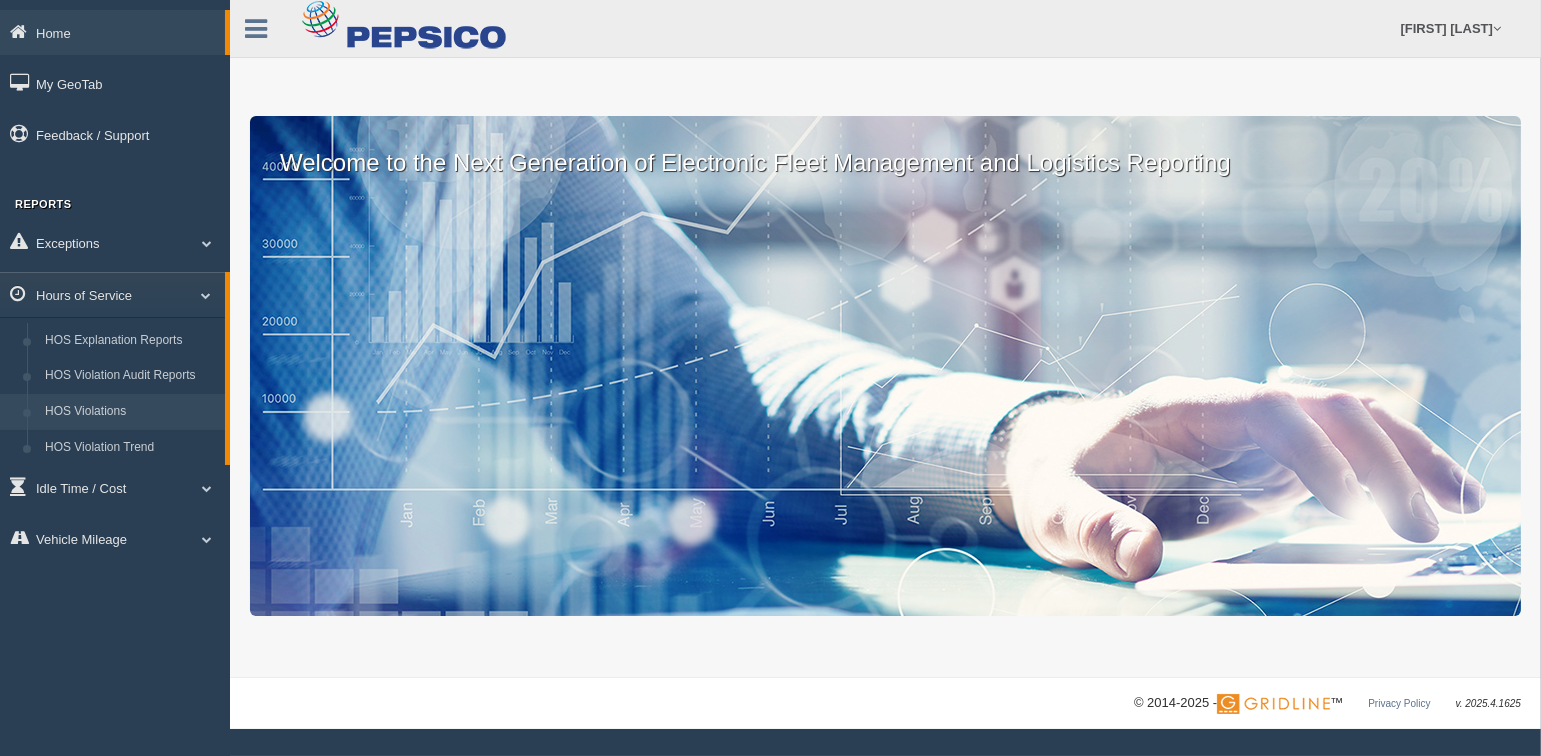 click on "HOS Violations" at bounding box center [130, 412] 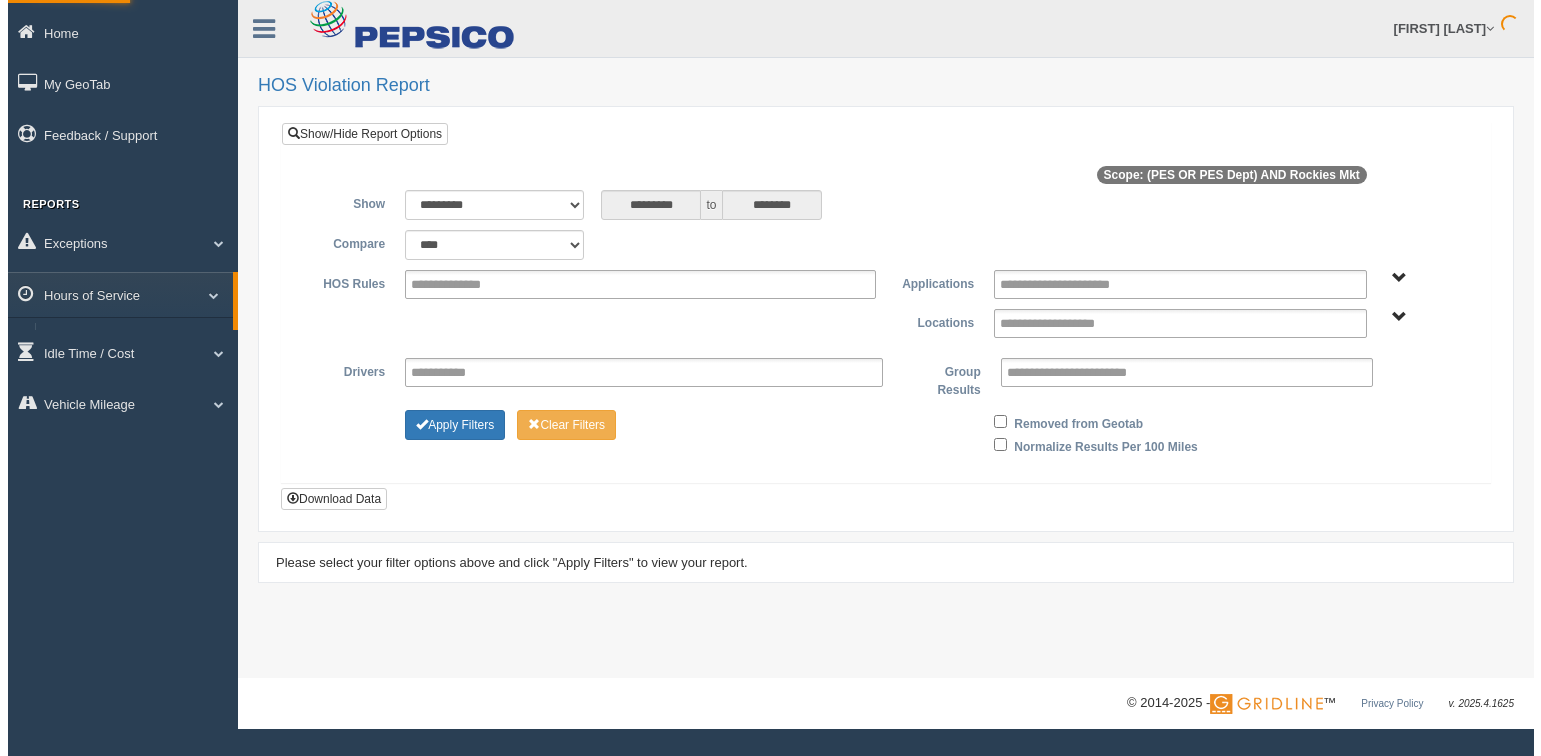 scroll, scrollTop: 0, scrollLeft: 0, axis: both 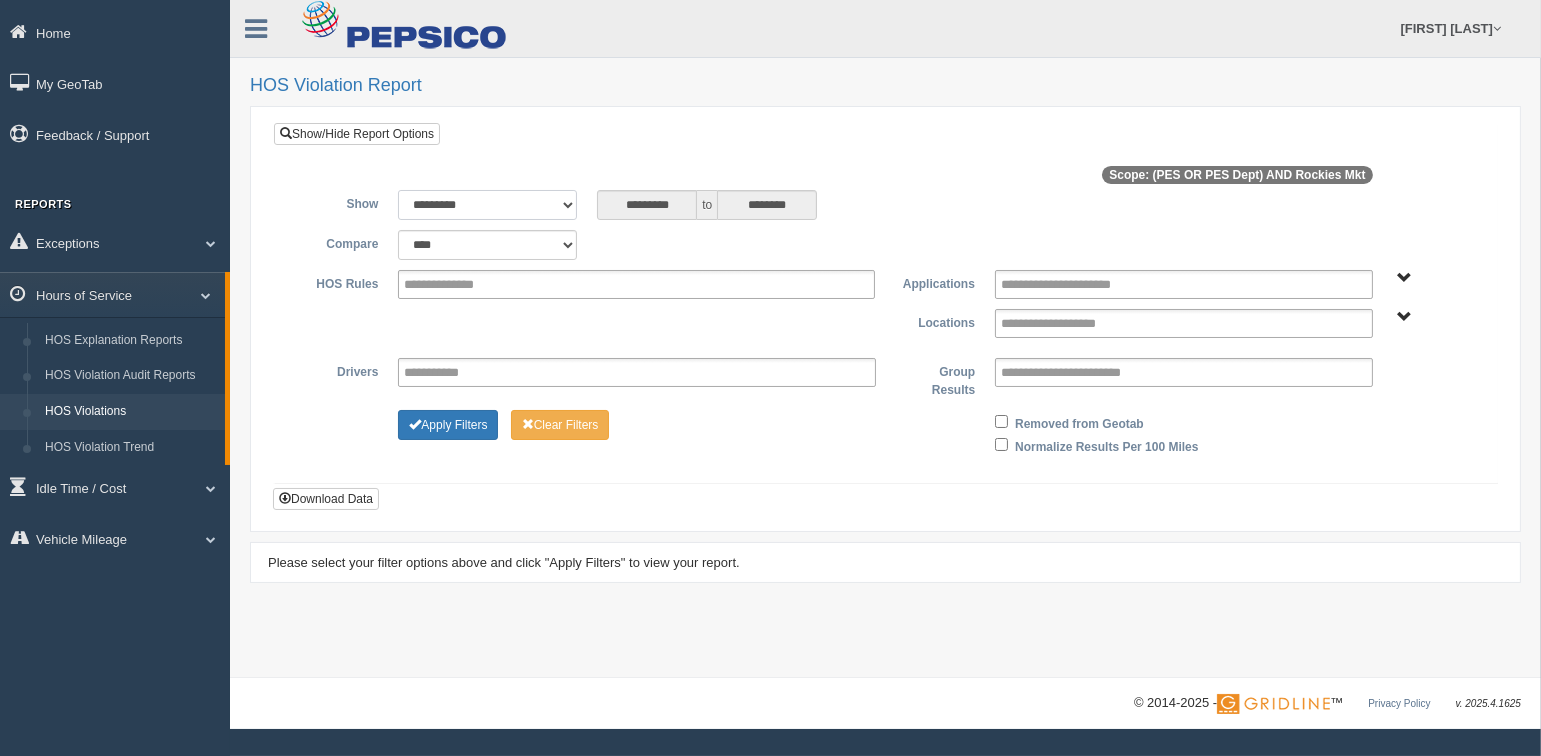 click on "**********" at bounding box center [487, 205] 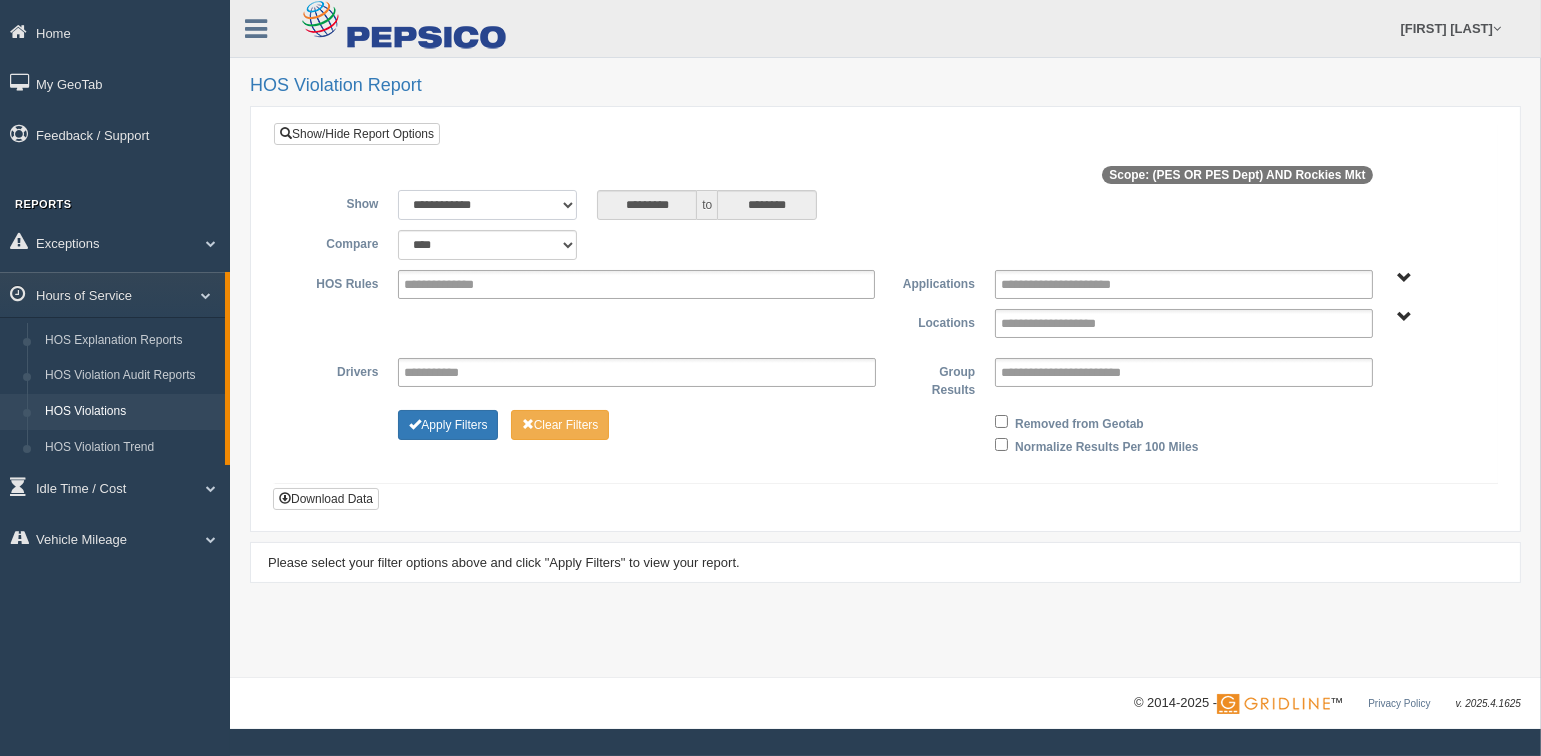 click on "**********" at bounding box center (487, 205) 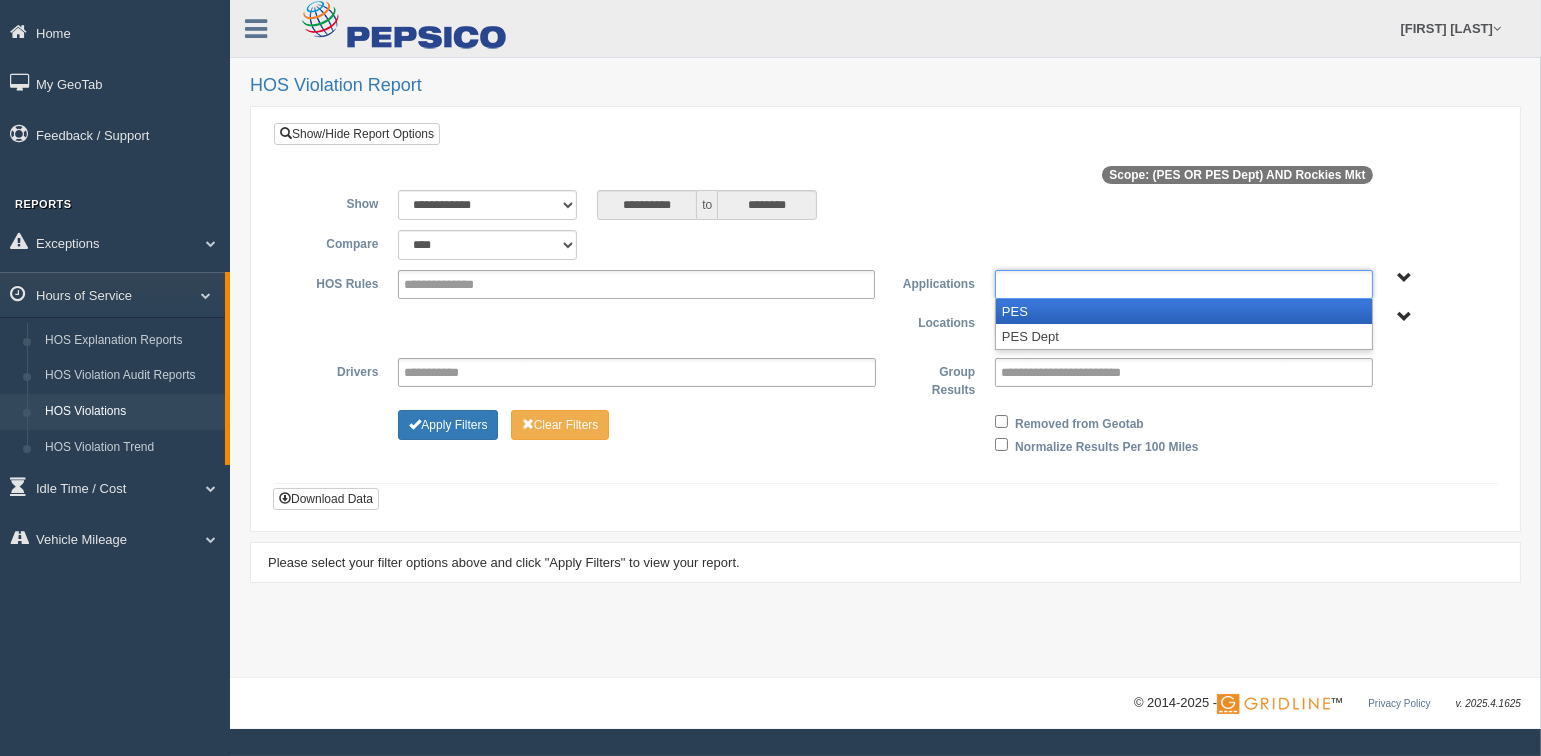 click at bounding box center [1077, 284] 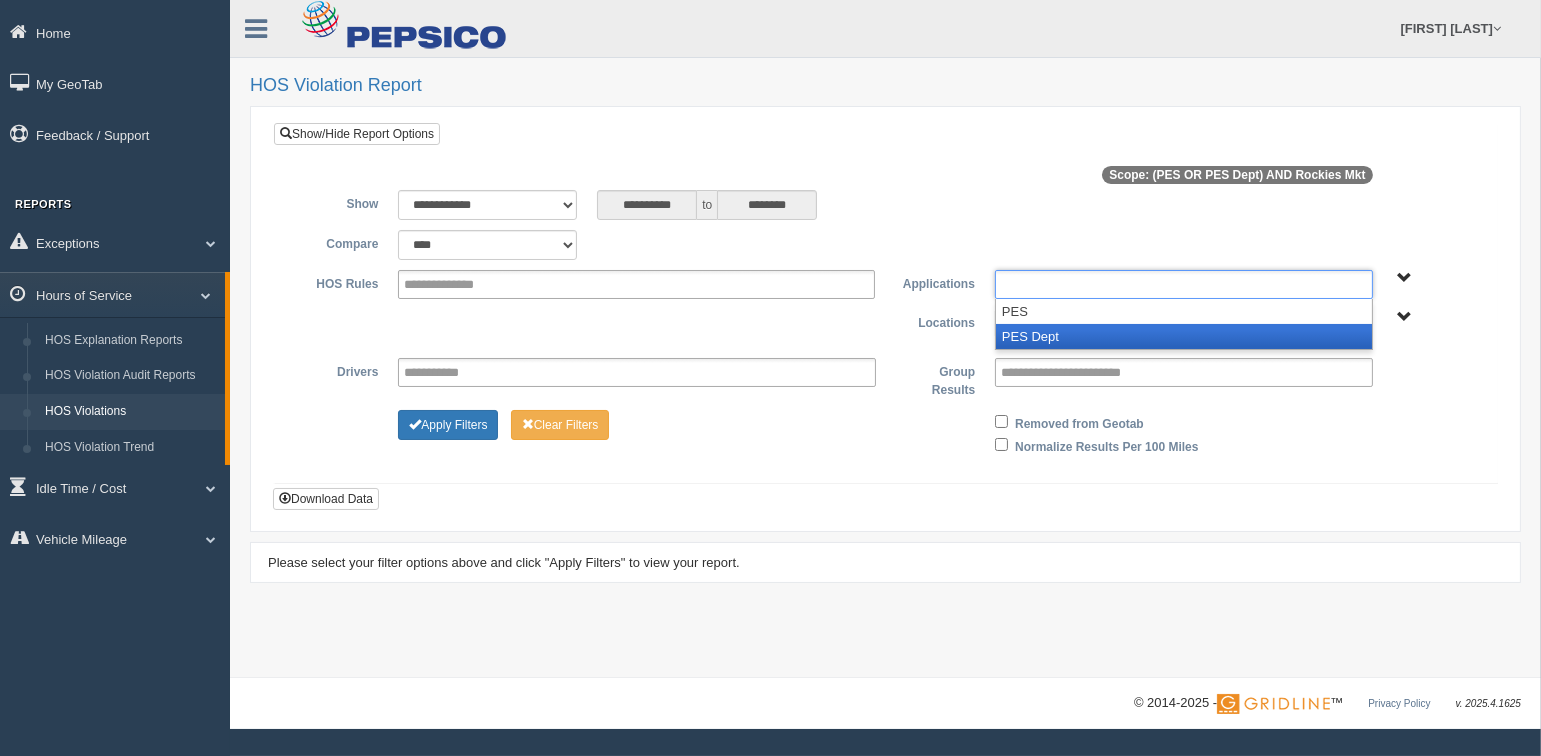 click on "PES Dept" at bounding box center (1184, 336) 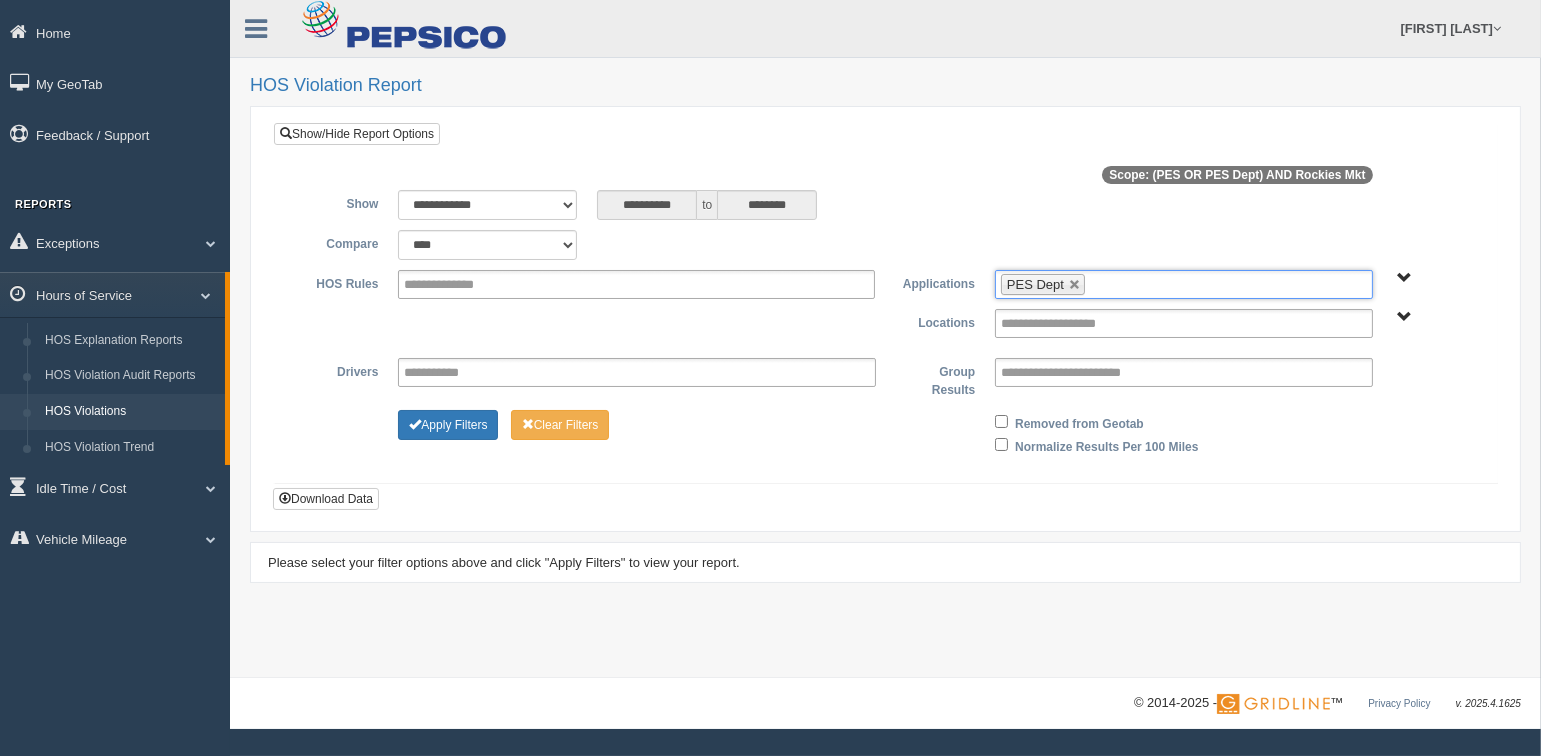 click on "PES Dept" at bounding box center [1184, 284] 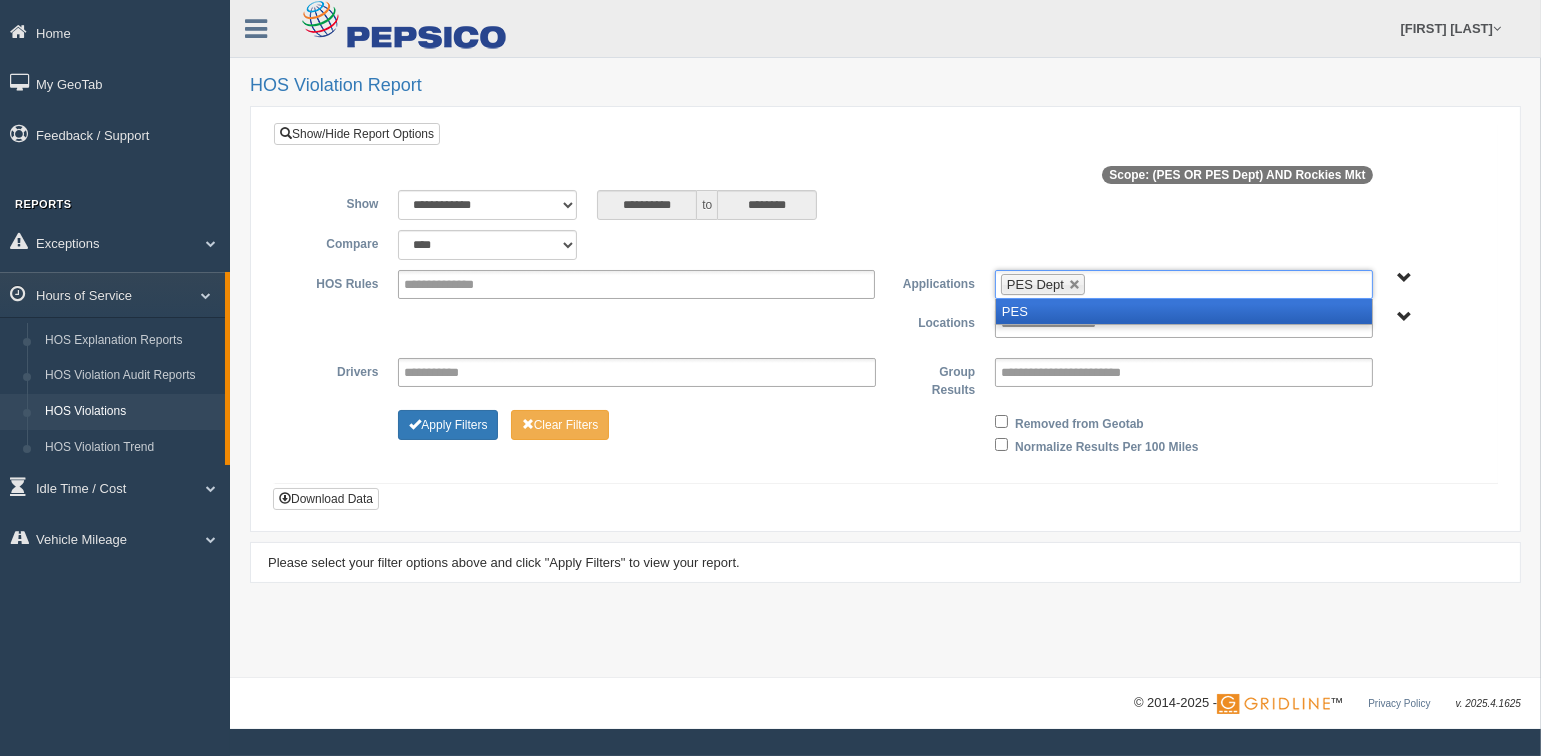click on "PES" at bounding box center (1184, 311) 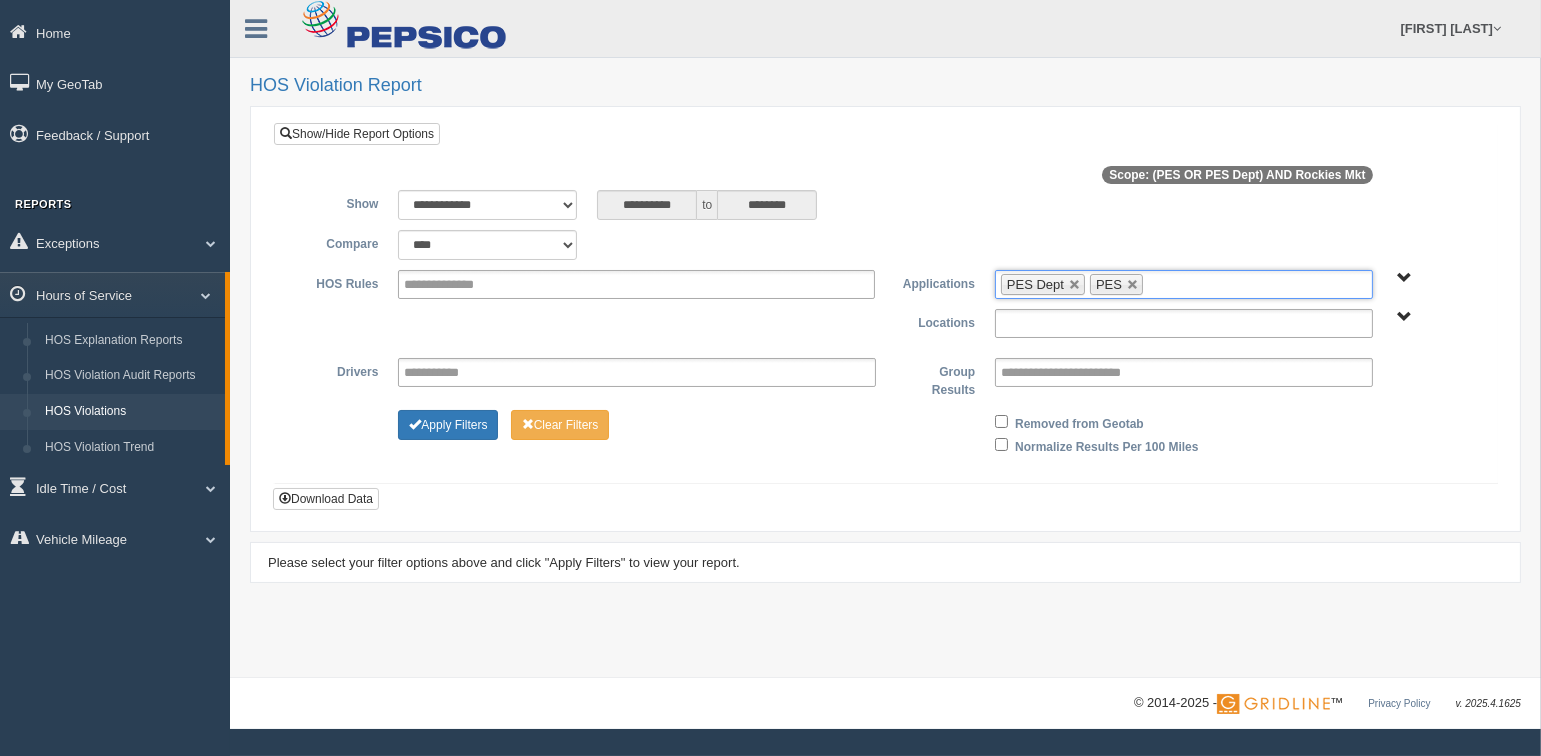 click at bounding box center [1070, 323] 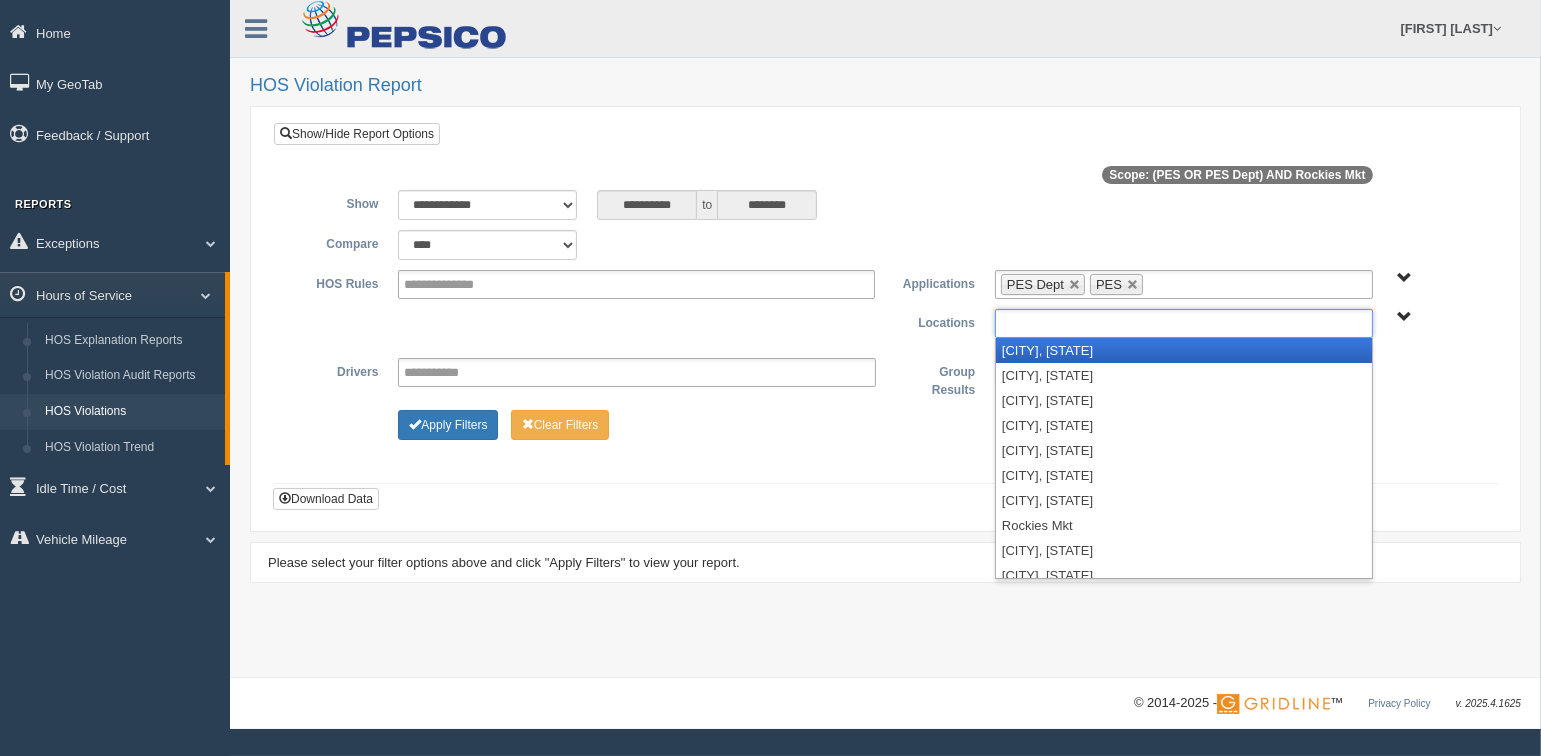click on "[CITY] [STATE]" at bounding box center (1184, 350) 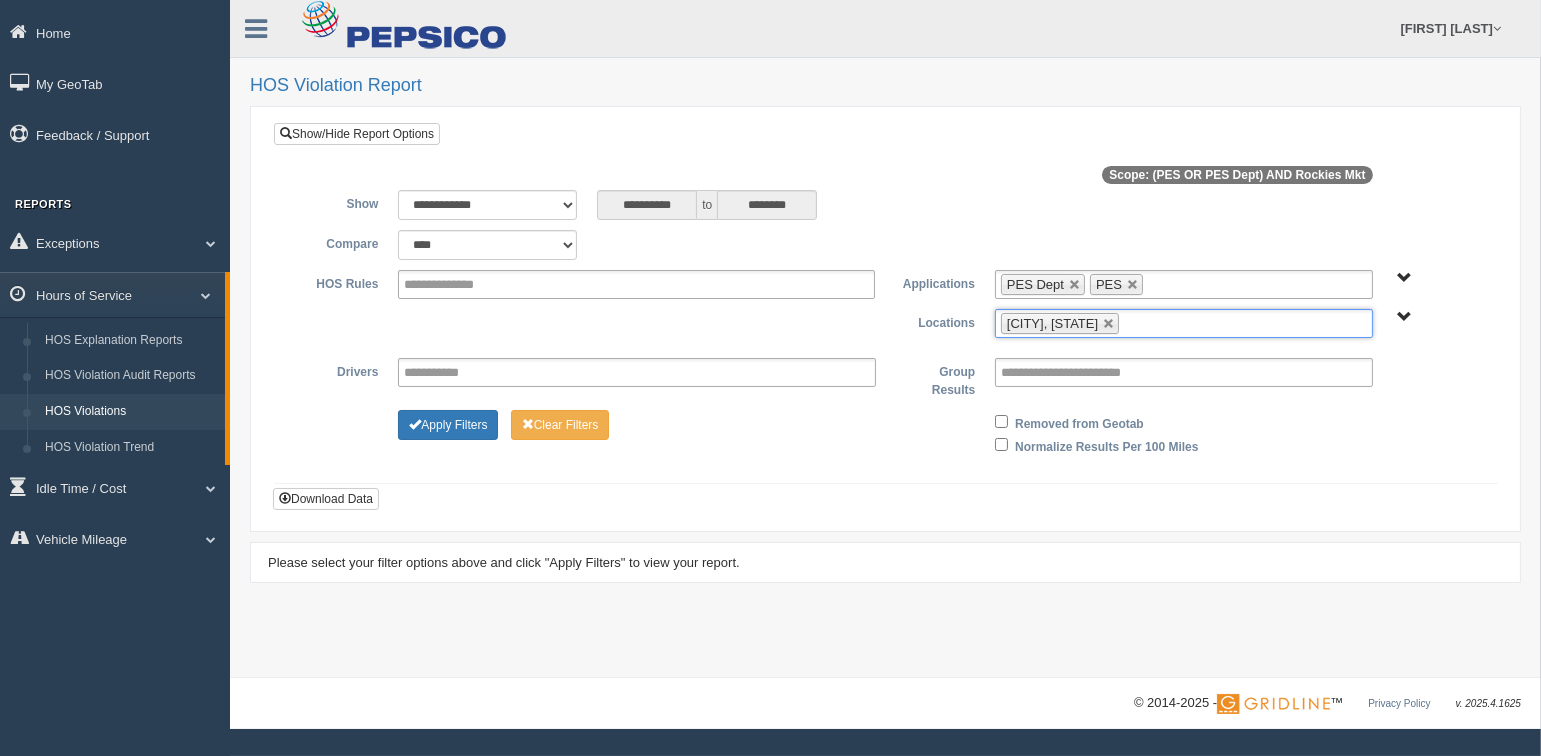 click on "[CITY] [STATE]" at bounding box center (1184, 323) 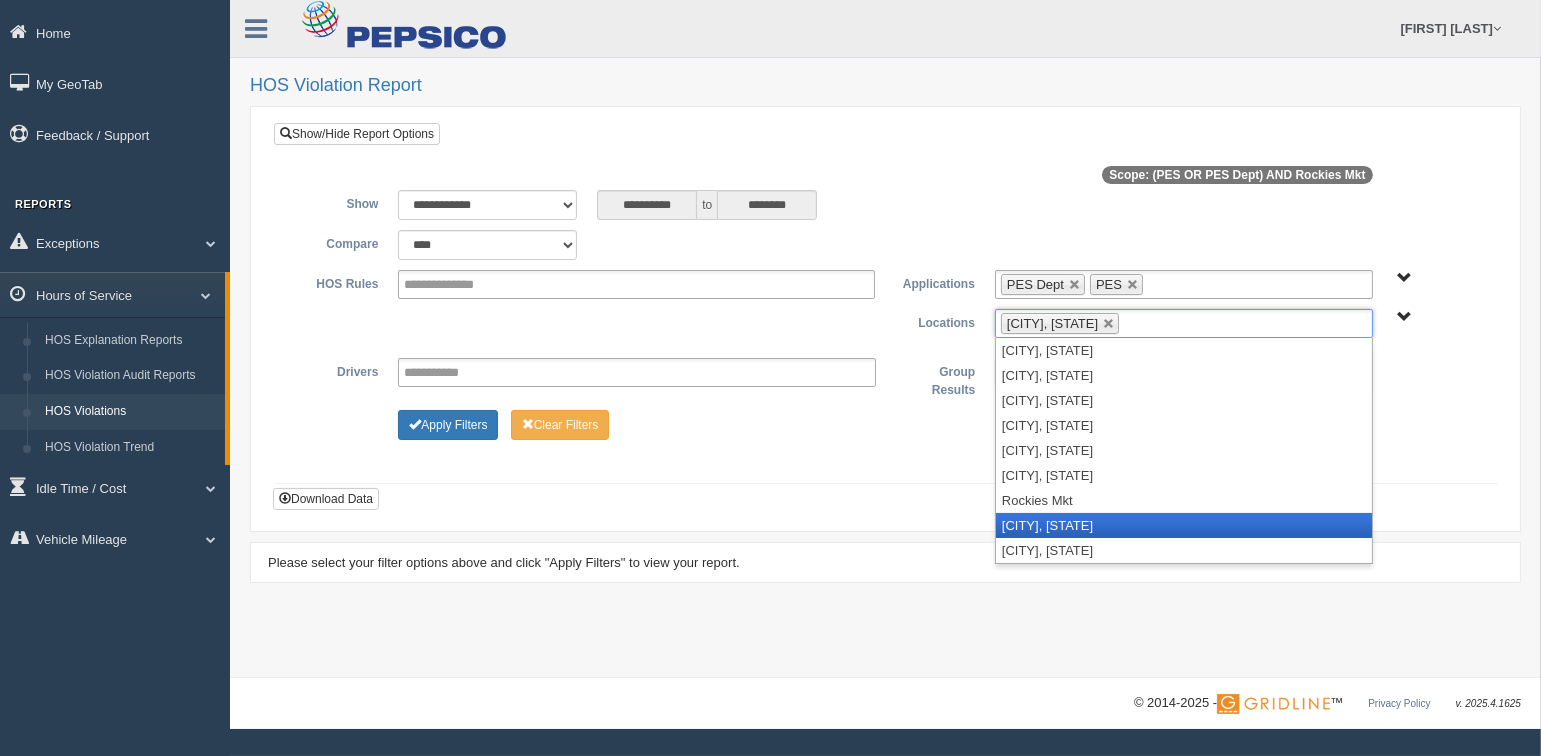 click on "[CITY] [STATE]" at bounding box center (1184, 525) 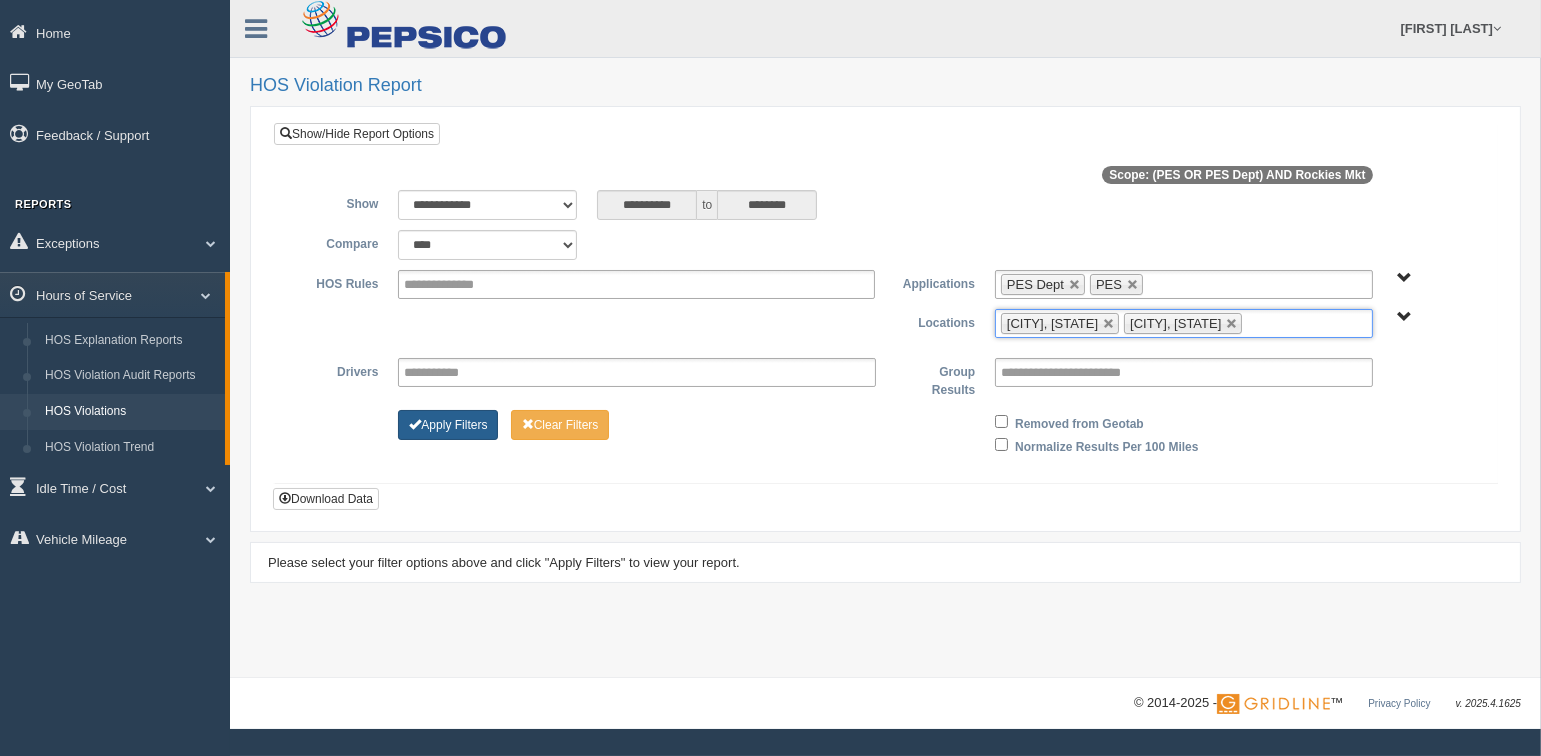 click on "Apply Filters" at bounding box center [448, 425] 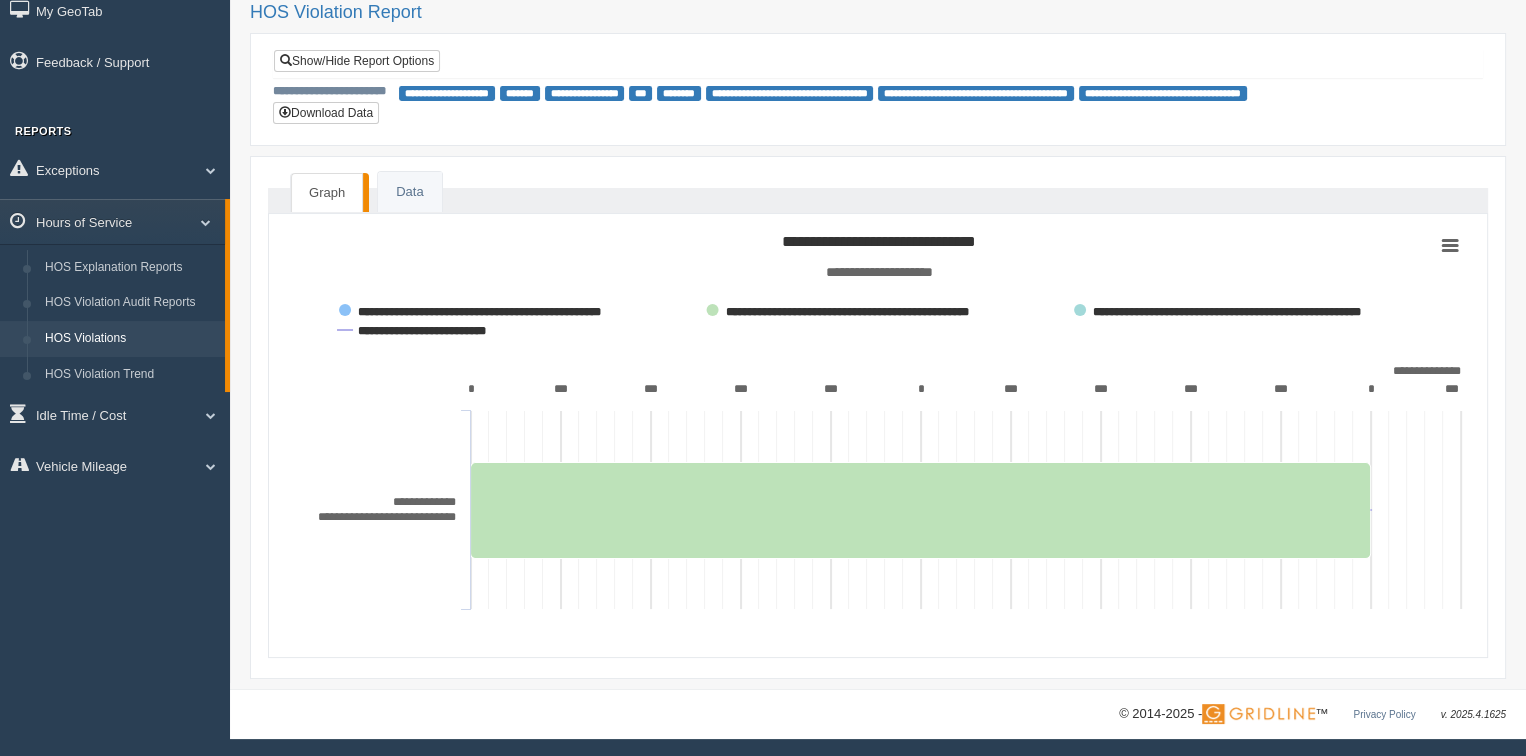 scroll, scrollTop: 0, scrollLeft: 0, axis: both 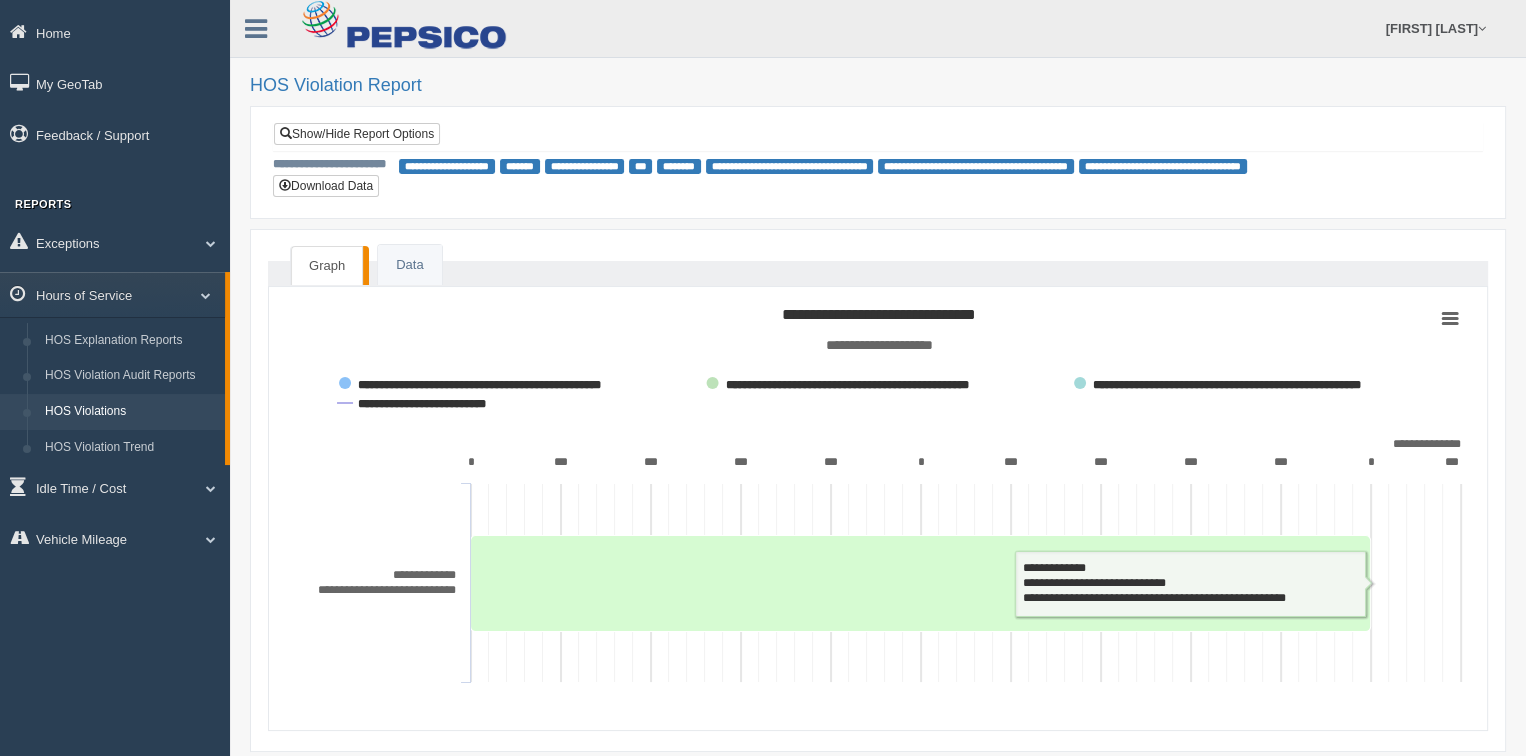 click at bounding box center (921, 583) 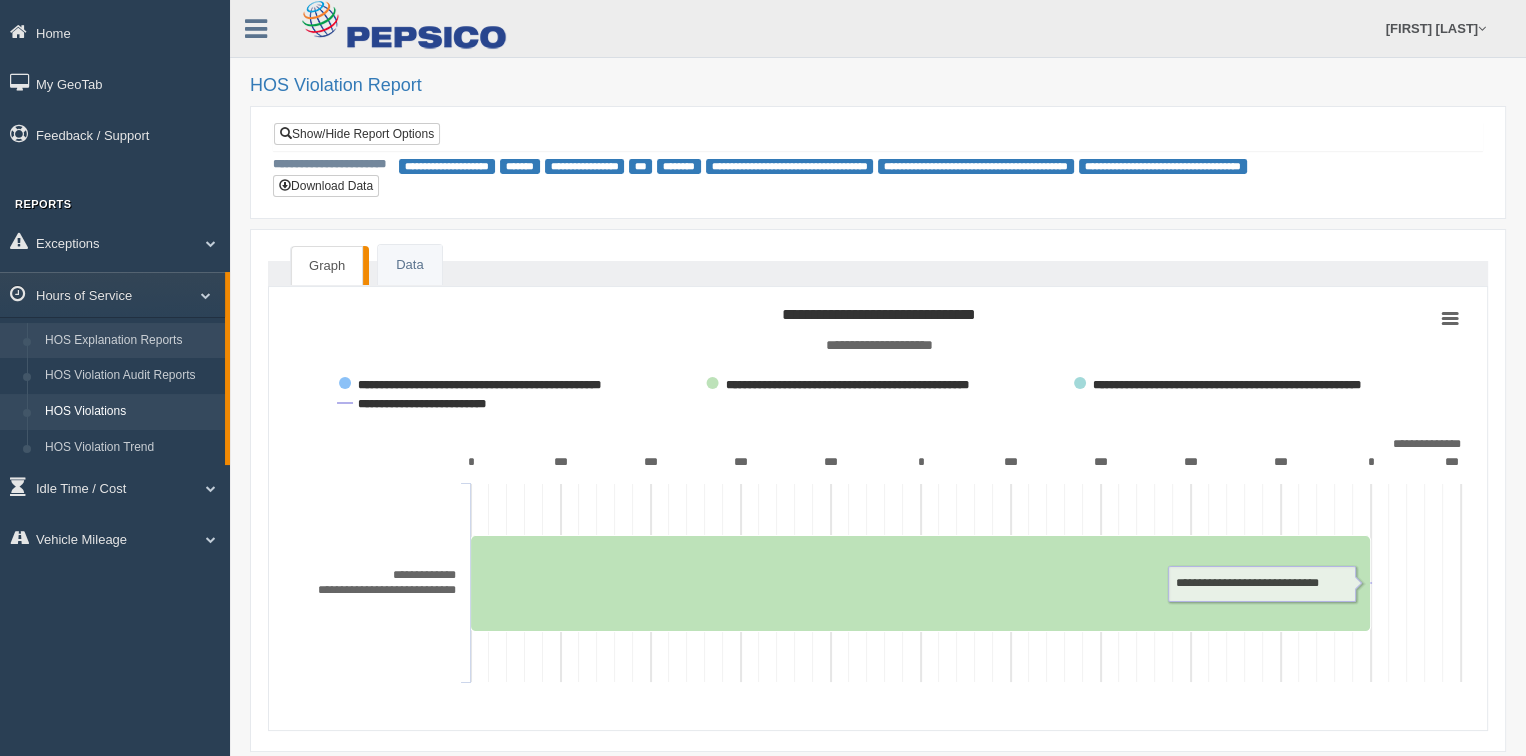 click on "HOS Explanation Reports" at bounding box center [130, 341] 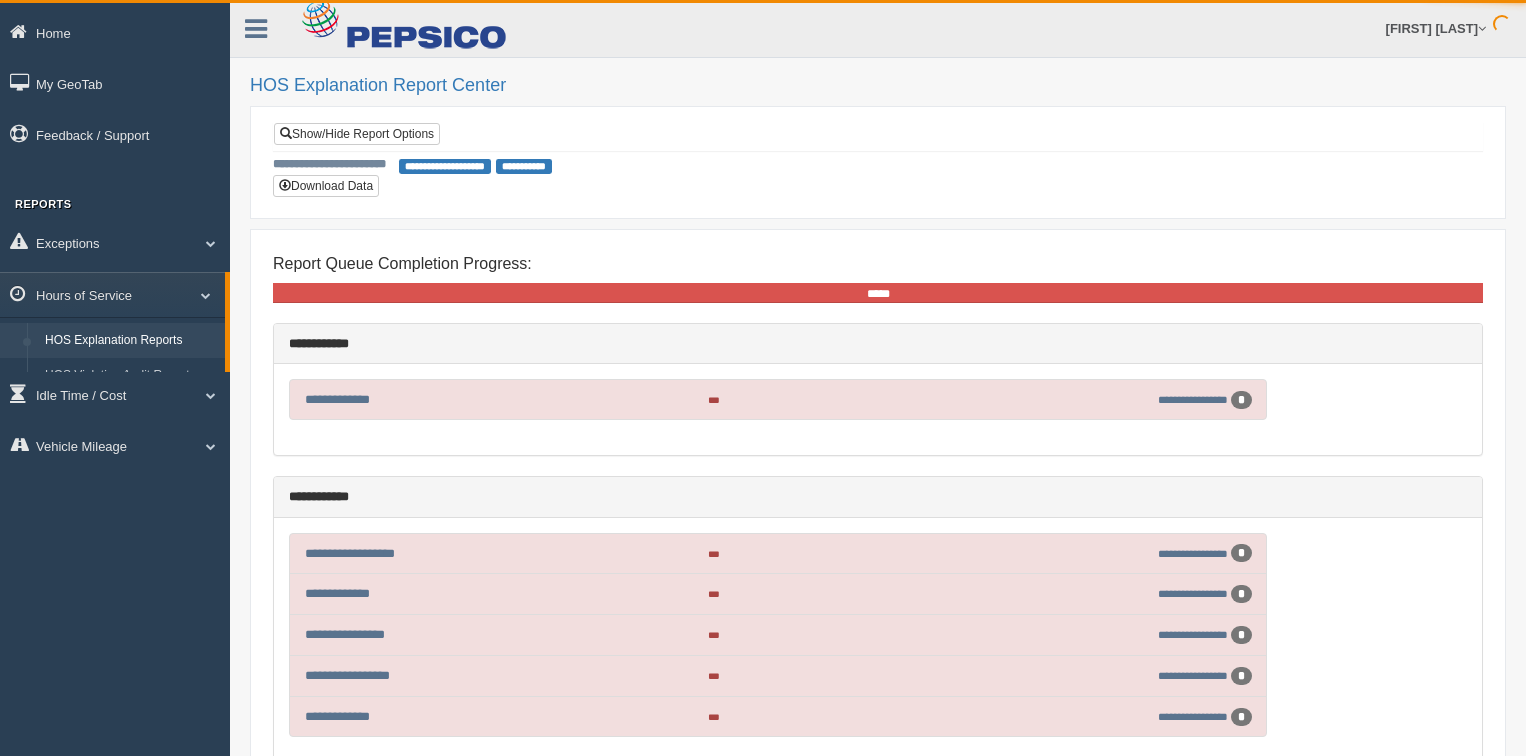 scroll, scrollTop: 0, scrollLeft: 0, axis: both 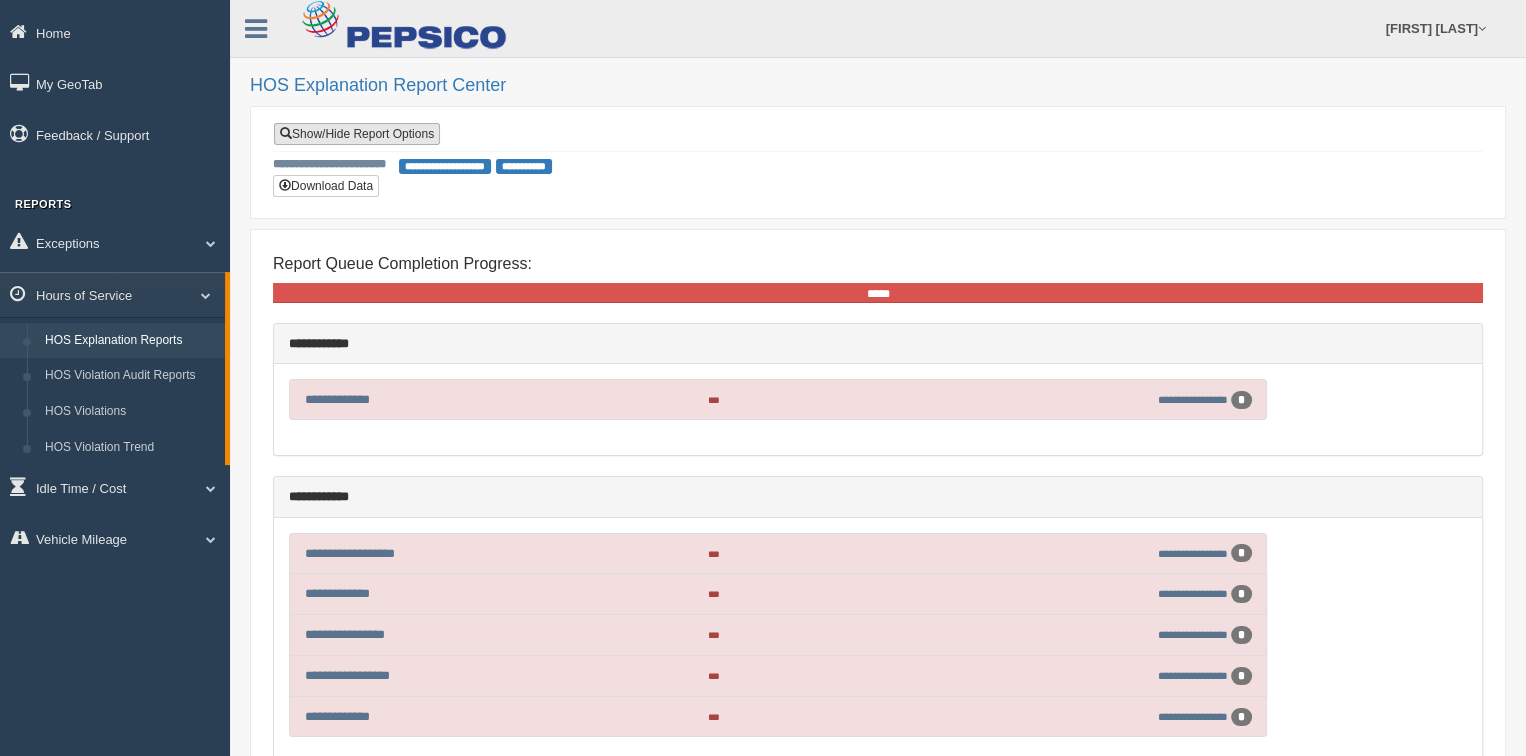click on "Show/Hide Report Options" at bounding box center [357, 134] 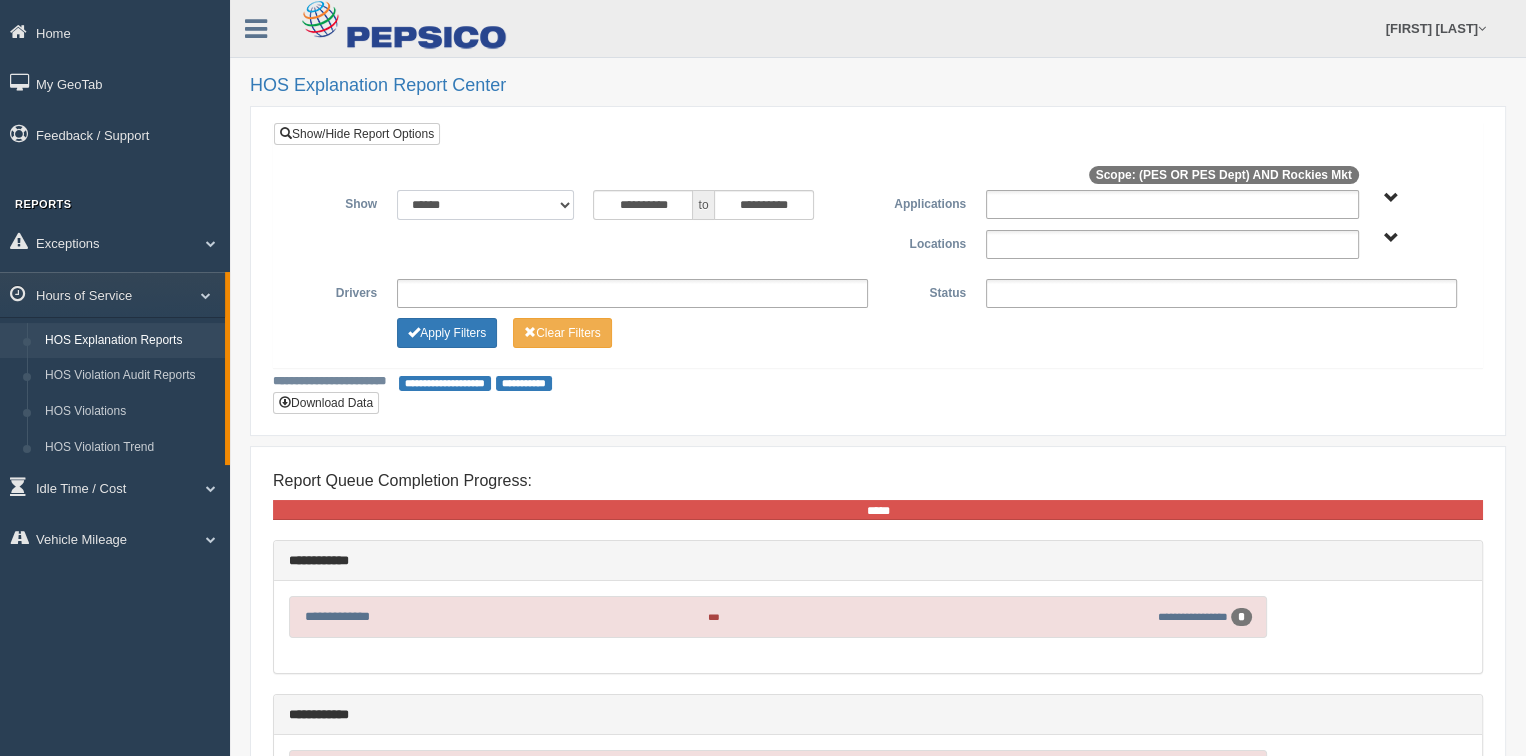 click on "**********" at bounding box center (485, 205) 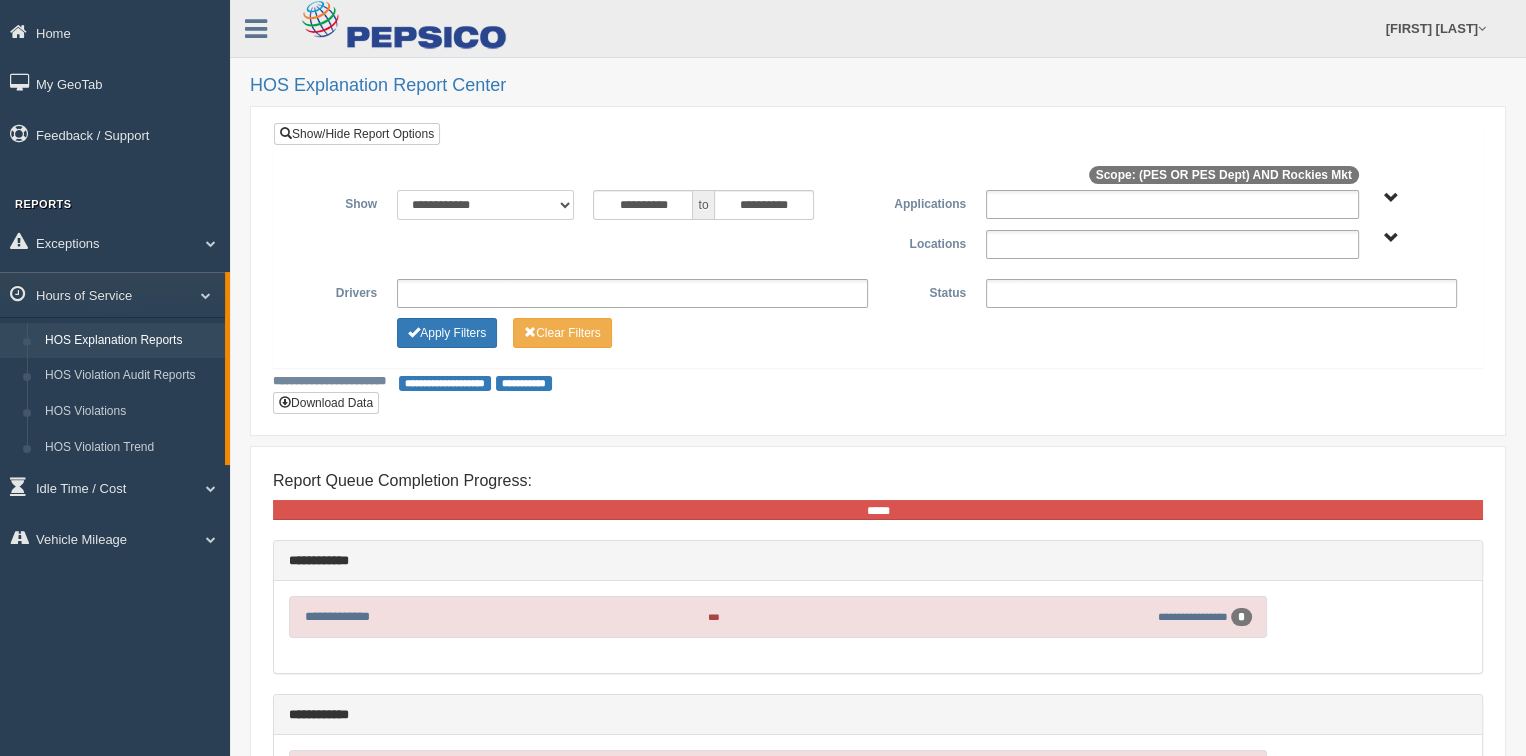 click on "**********" at bounding box center (485, 205) 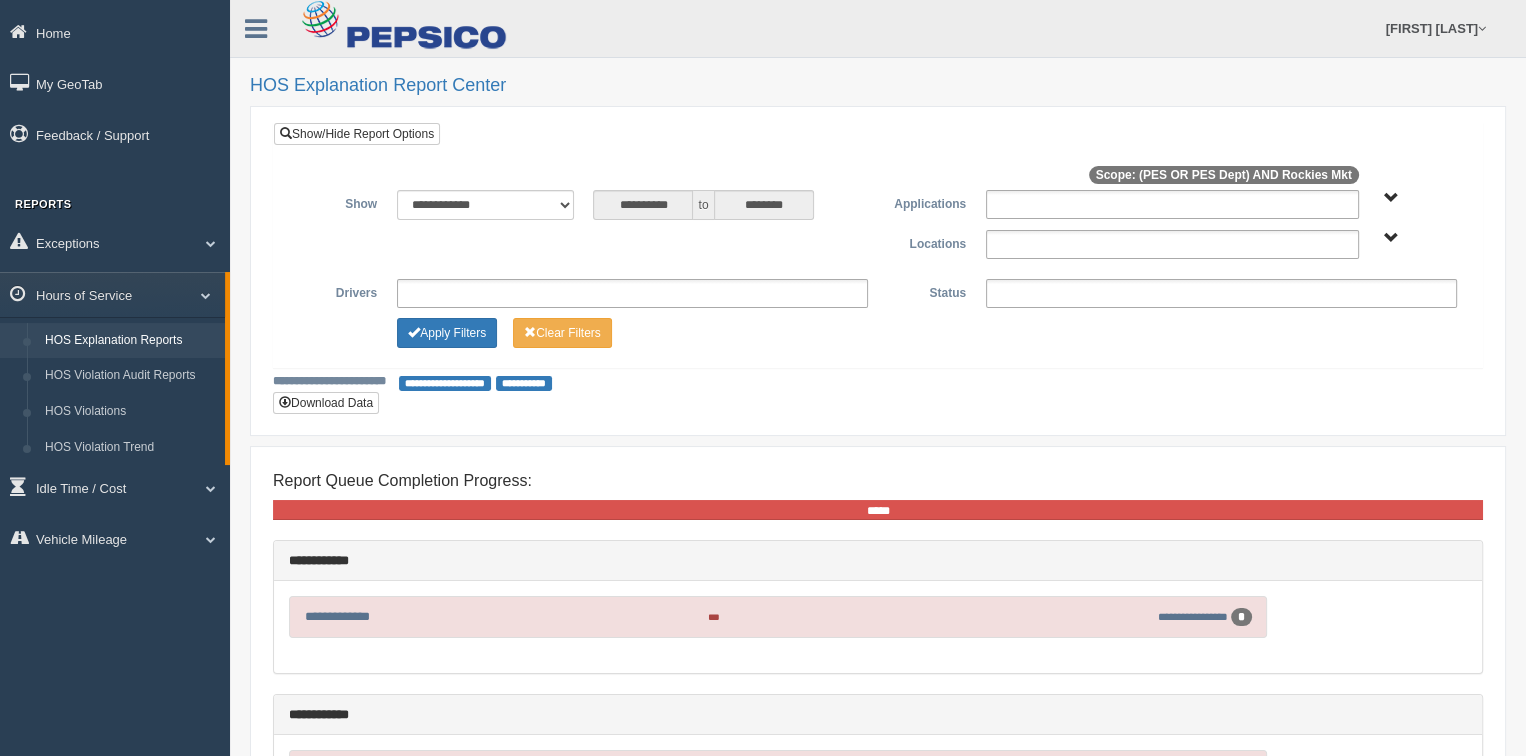 click at bounding box center [1172, 204] 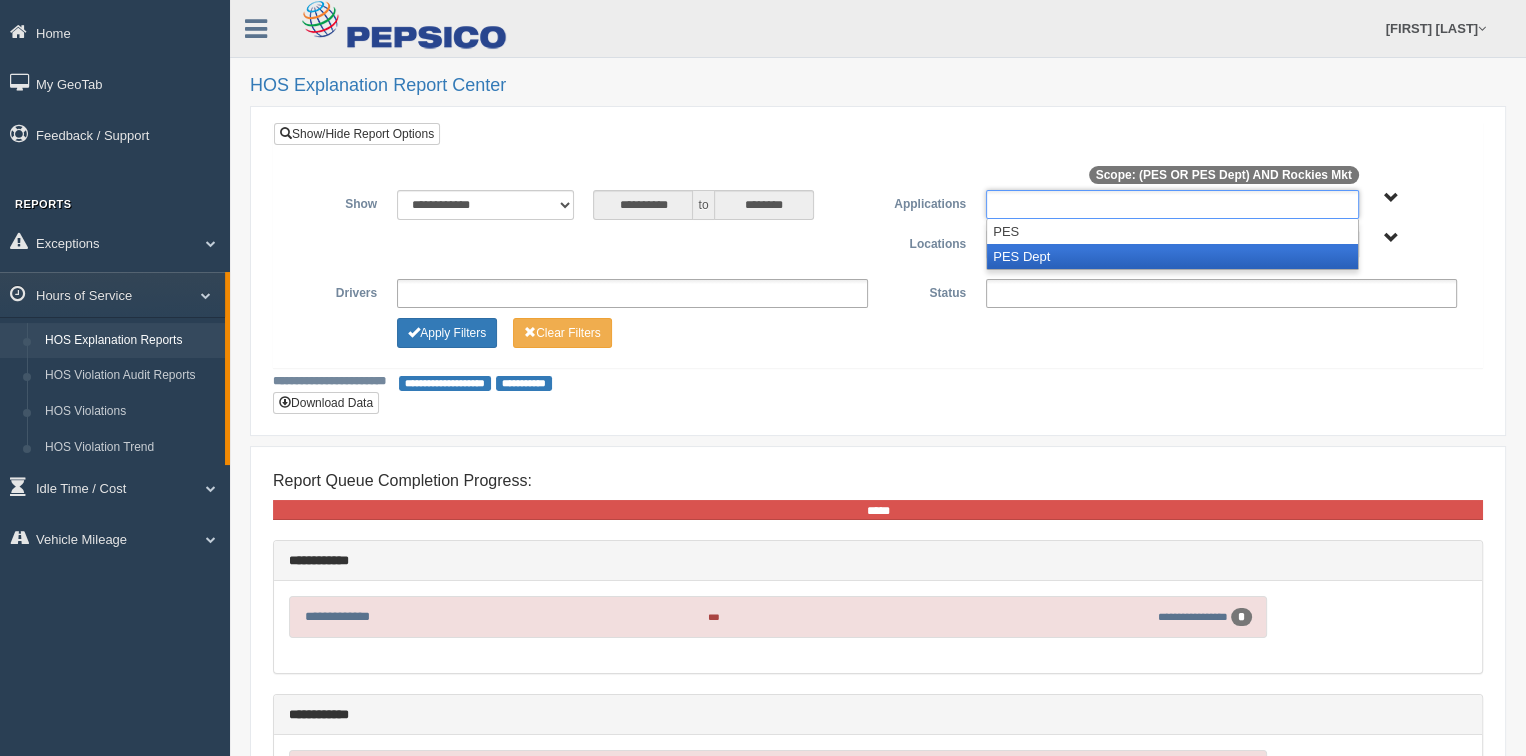 drag, startPoint x: 1046, startPoint y: 261, endPoint x: 1040, endPoint y: 239, distance: 22.803509 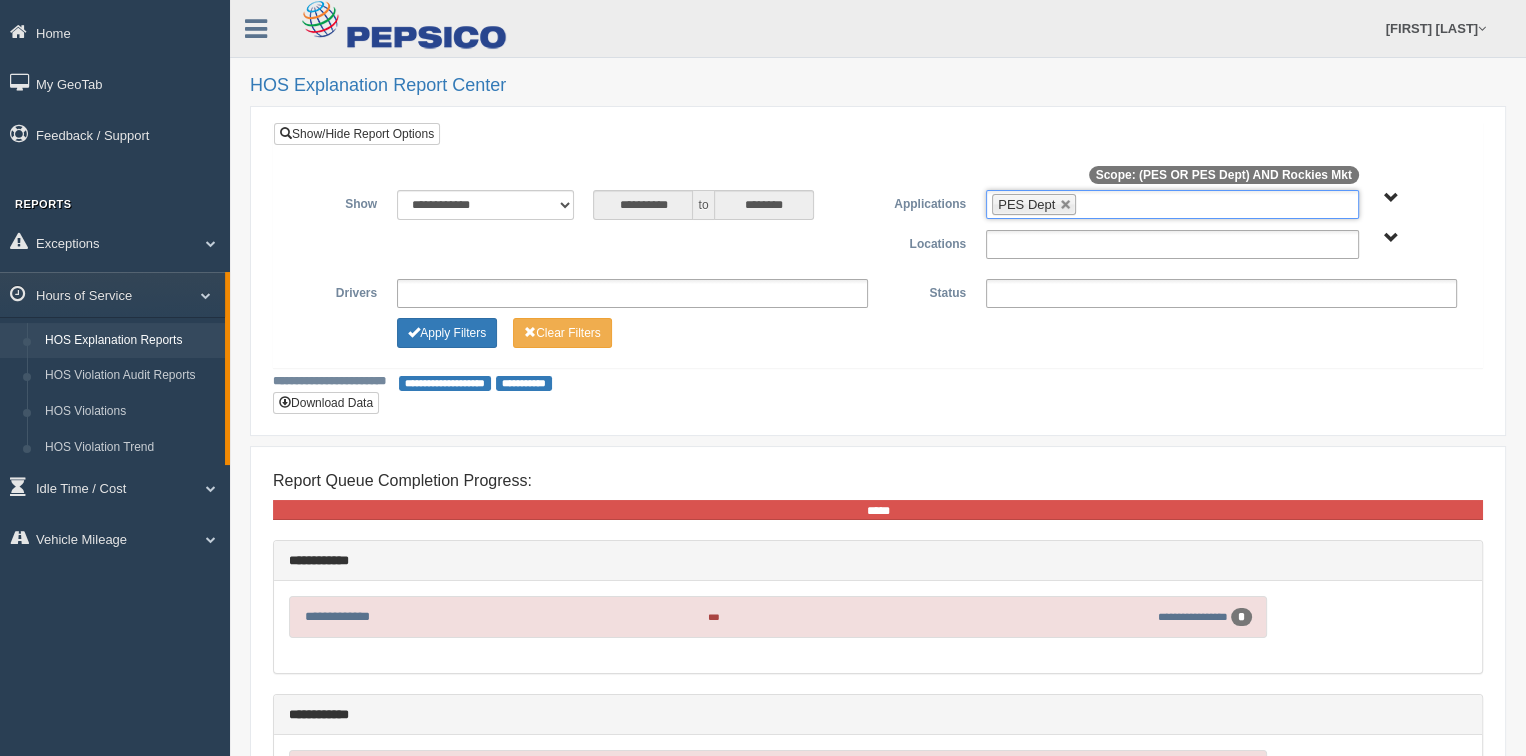 click on "PES Dept" at bounding box center [1172, 204] 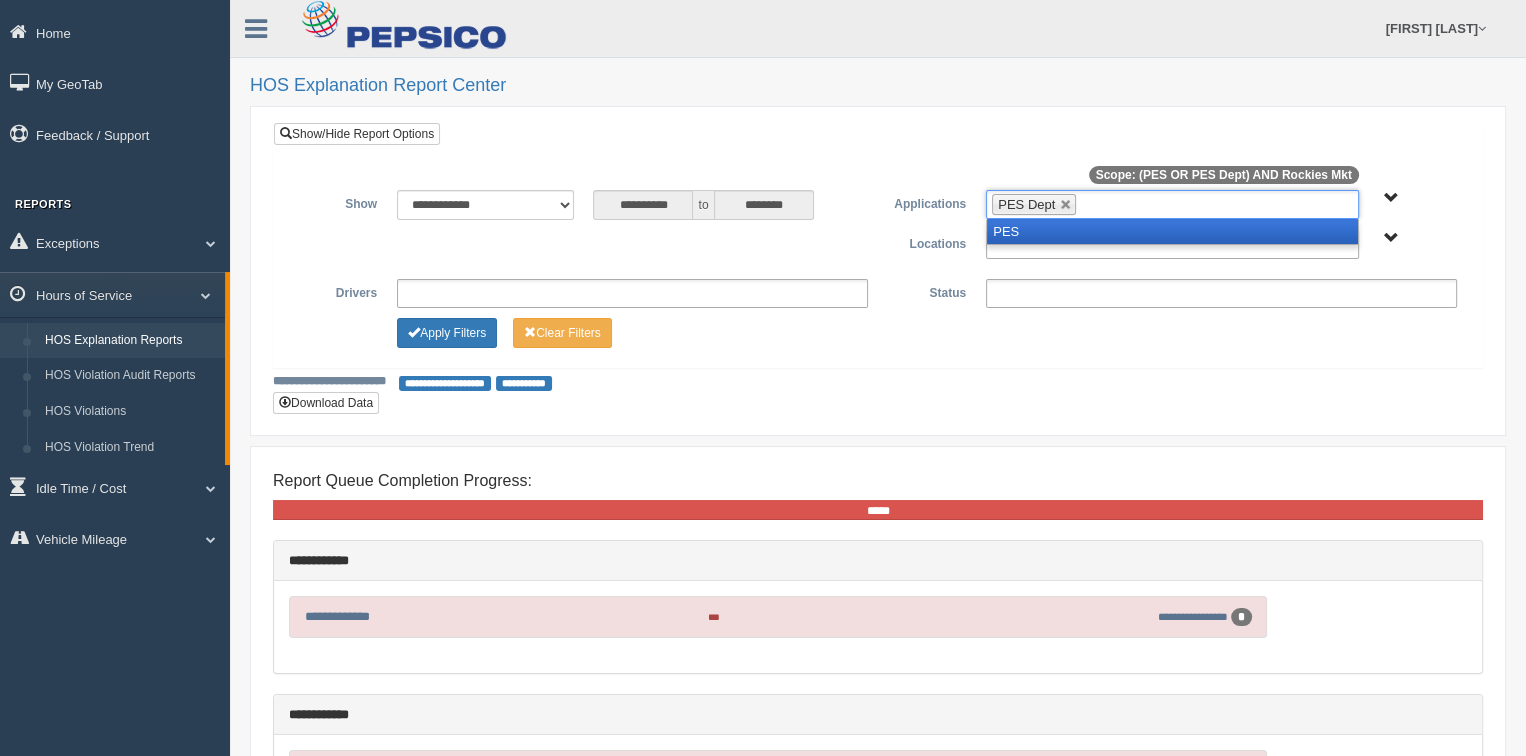 click on "PES" at bounding box center (1172, 231) 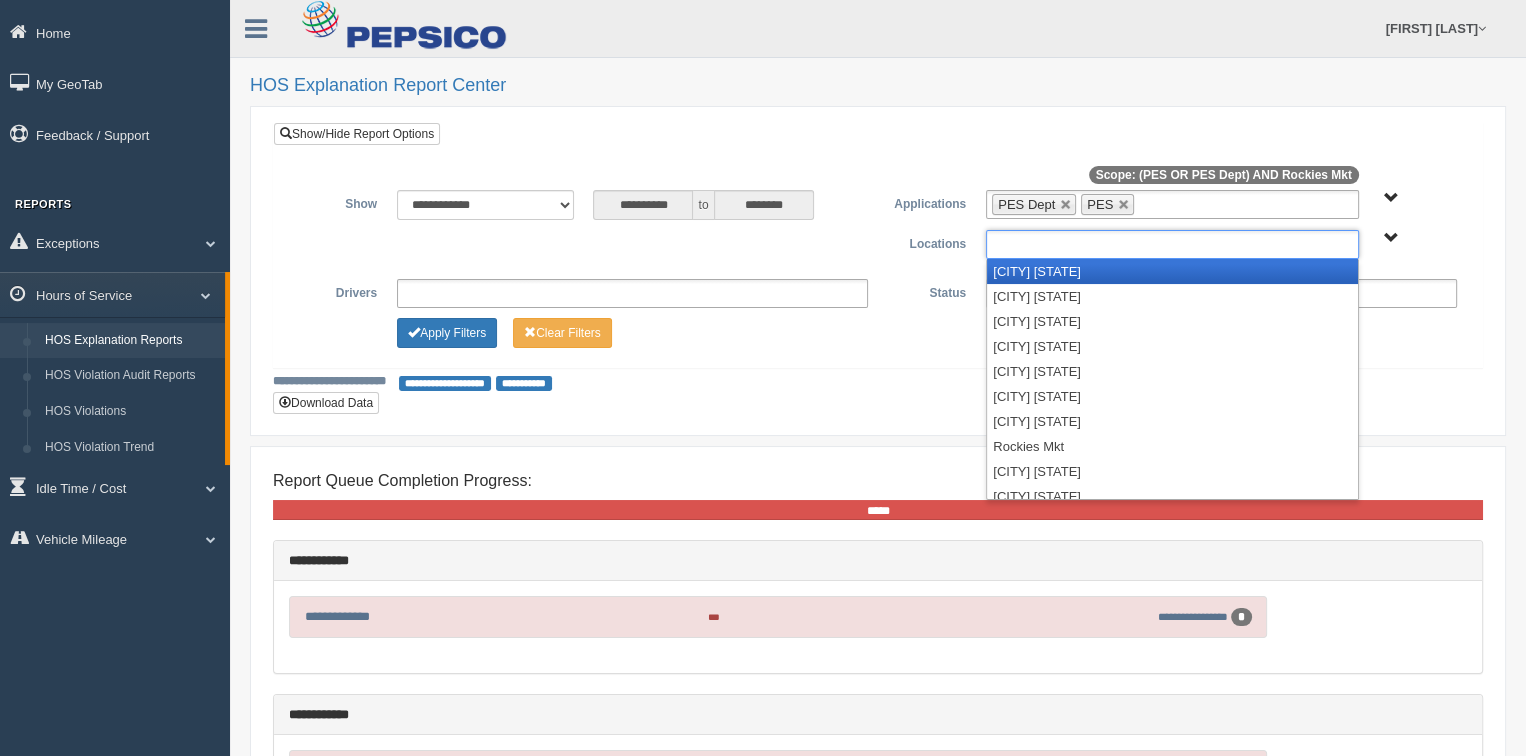 click at bounding box center (1172, 244) 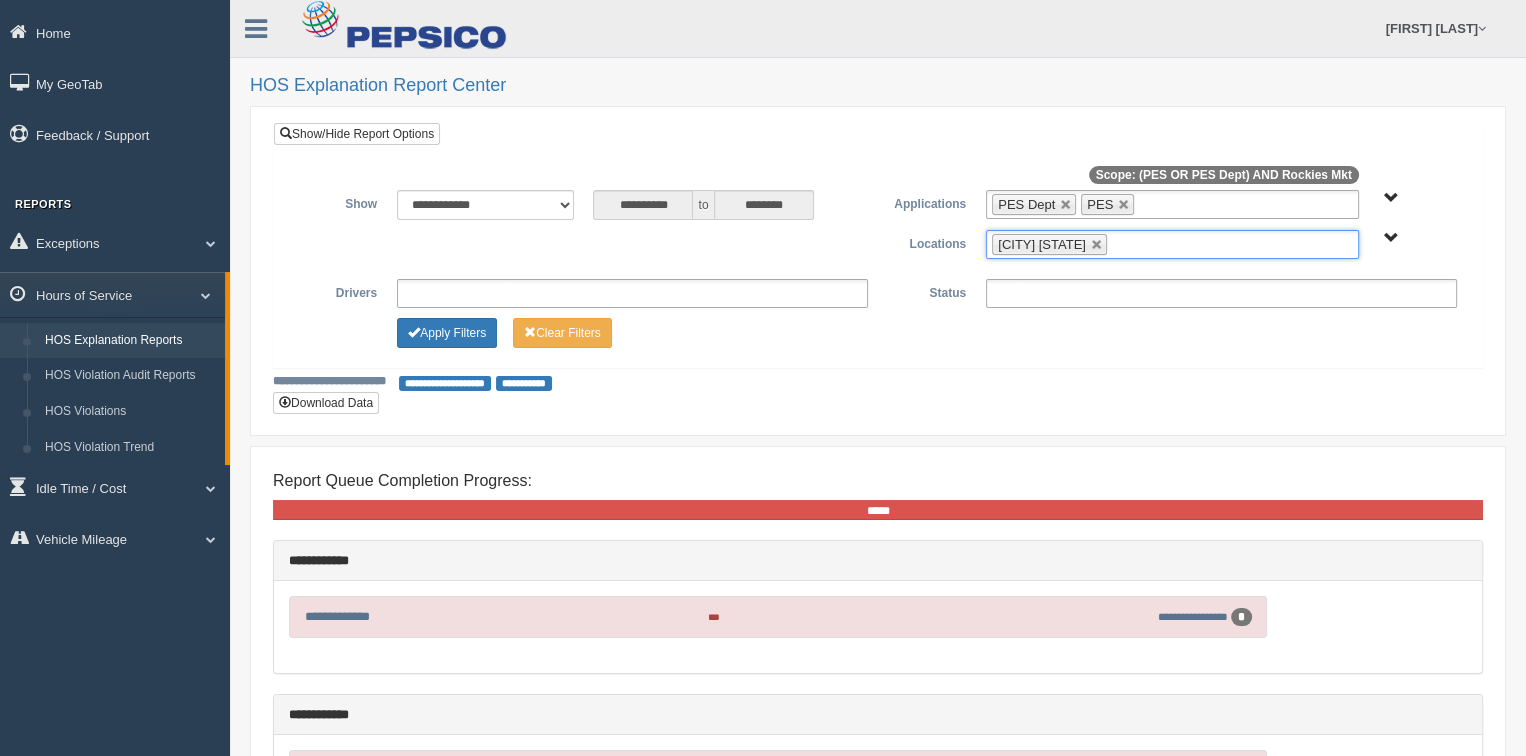 click on "[CITY] [STATE]" at bounding box center [1172, 244] 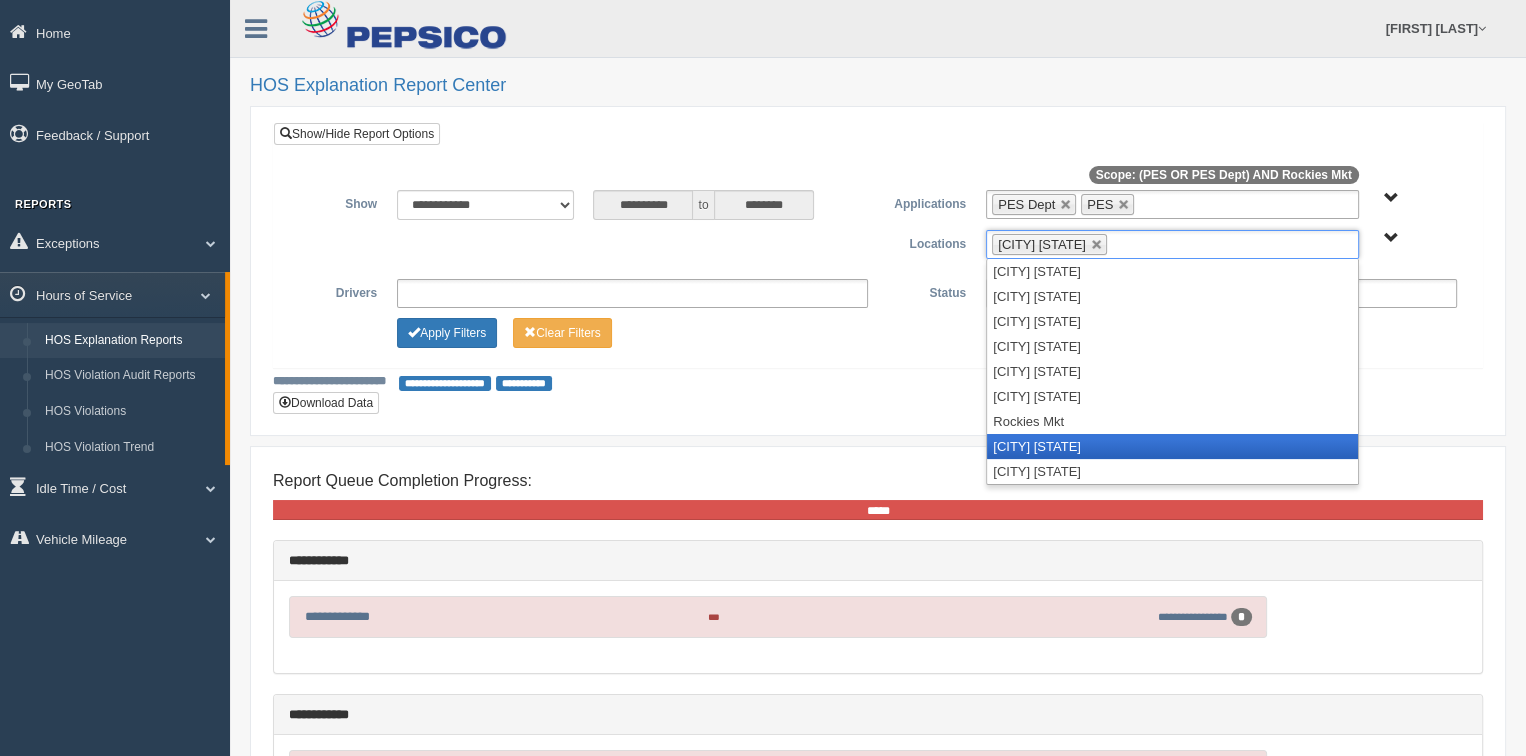 click on "[CITY] [STATE]" at bounding box center (1172, 446) 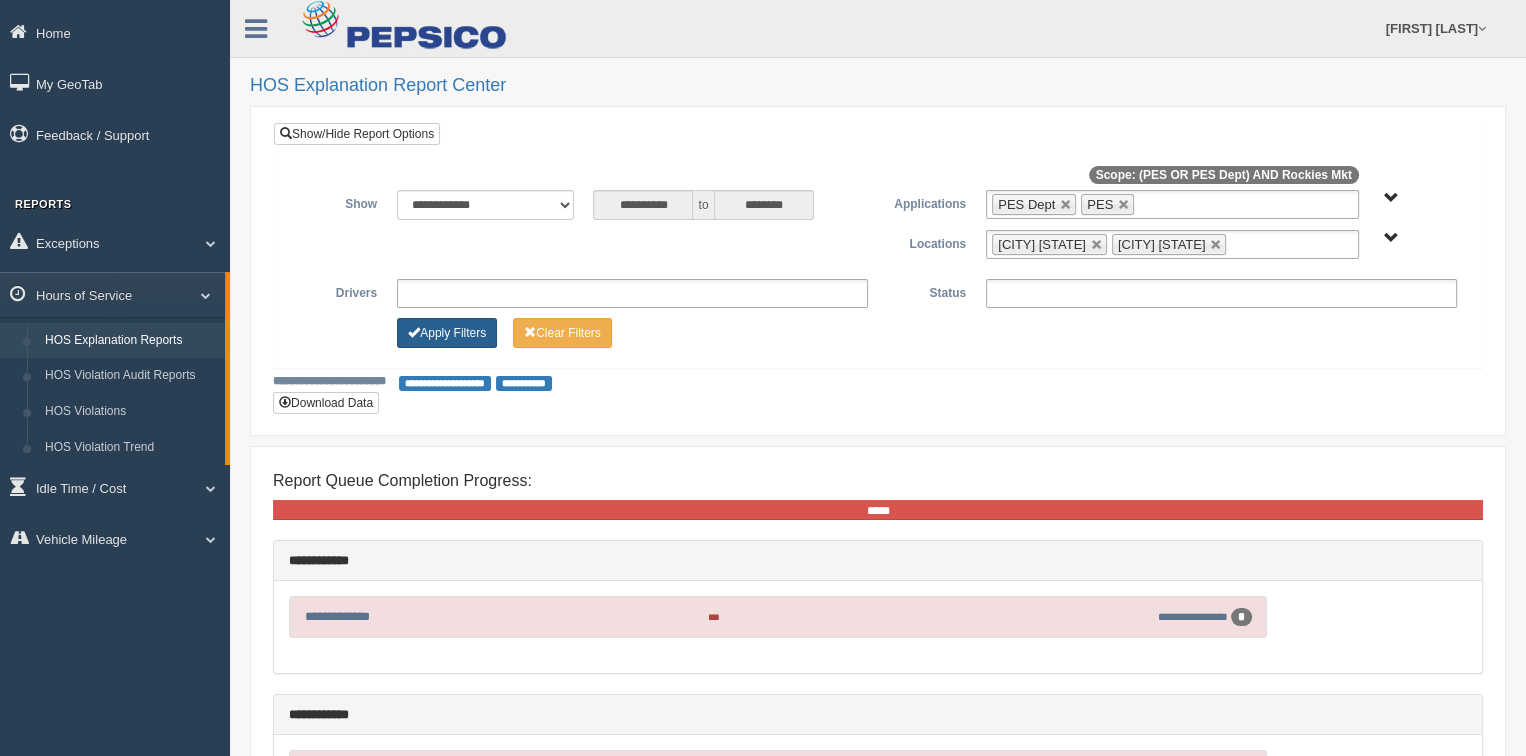 click on "Apply Filters" at bounding box center [447, 333] 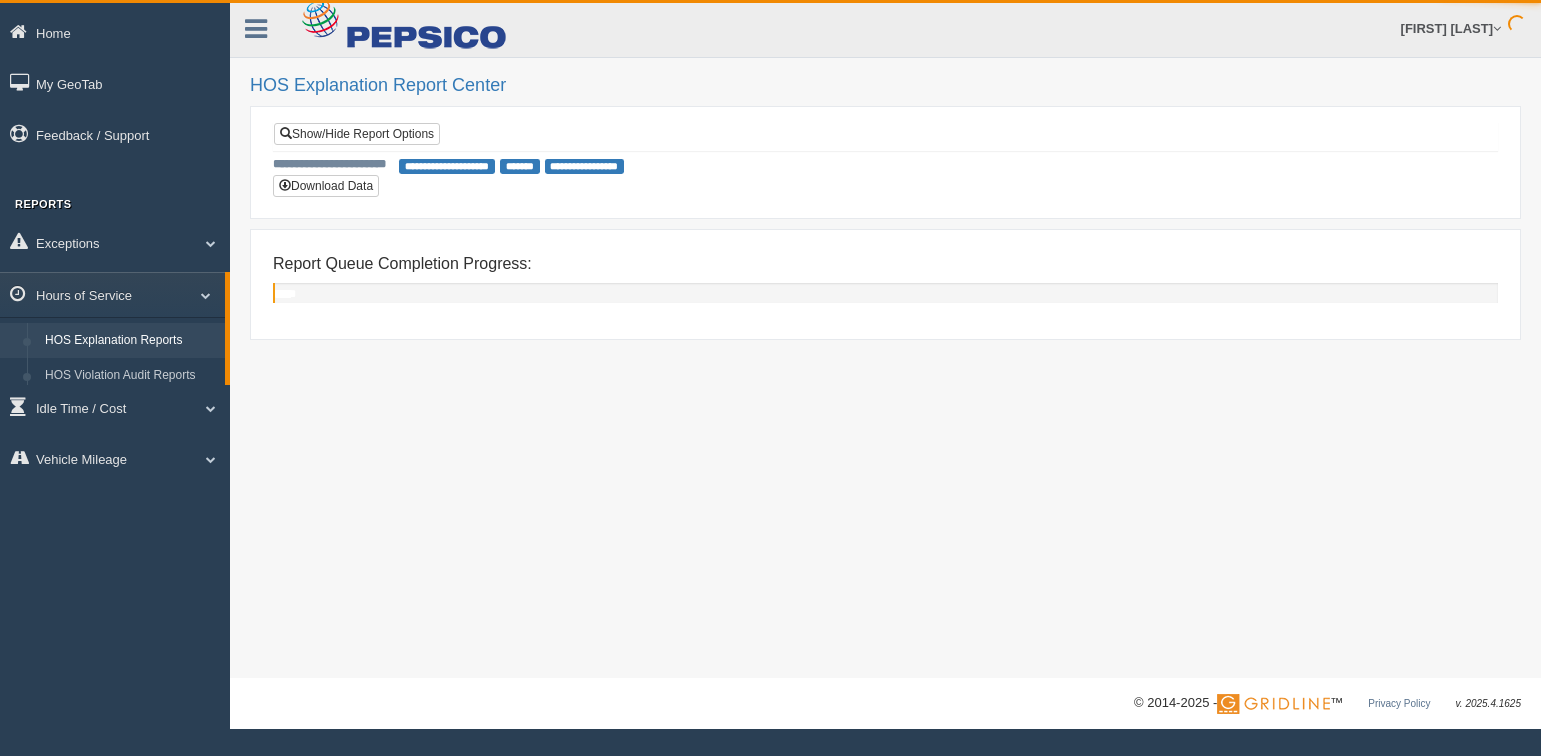 scroll, scrollTop: 0, scrollLeft: 0, axis: both 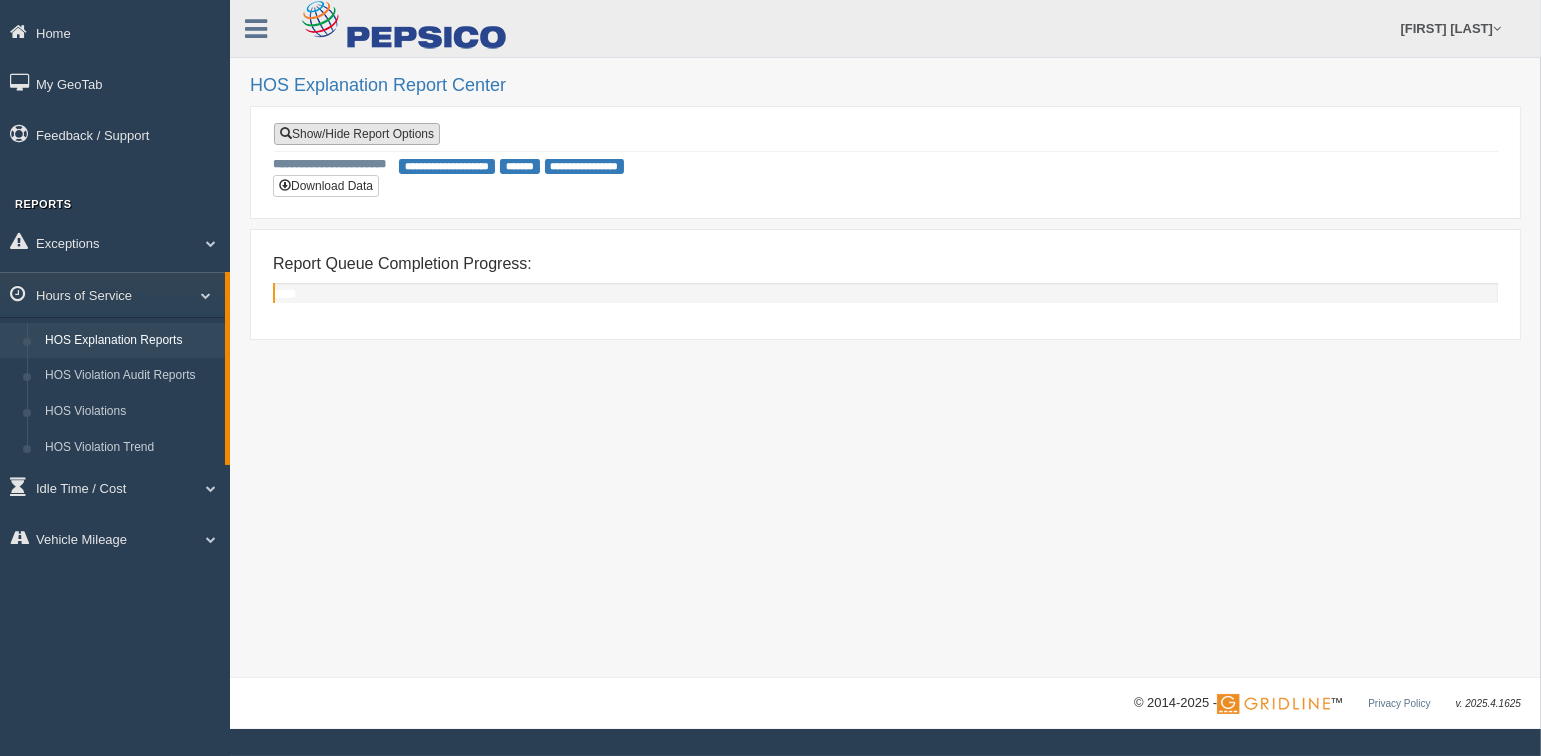 click on "Show/Hide Report Options" at bounding box center (357, 134) 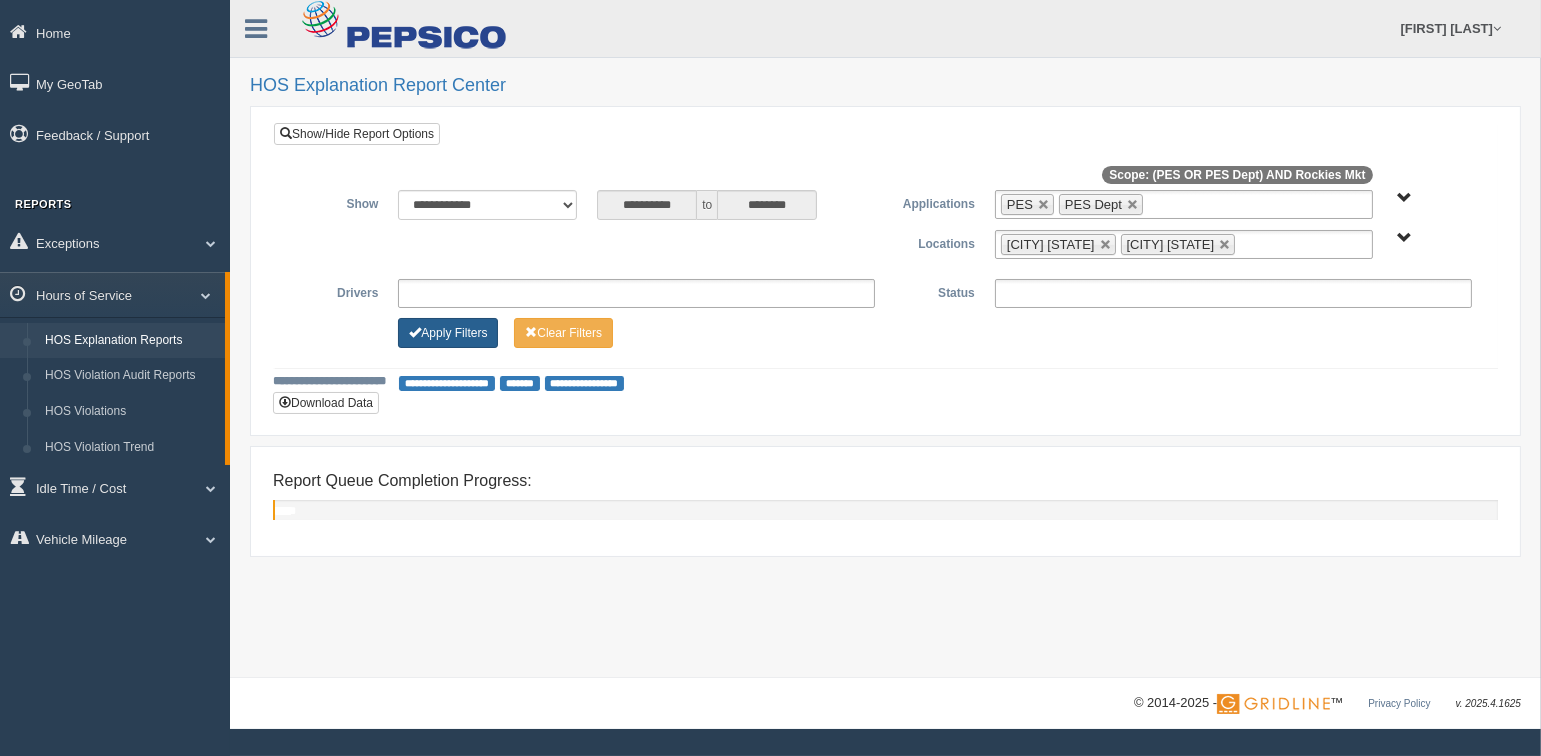 click on "Apply Filters" at bounding box center [448, 333] 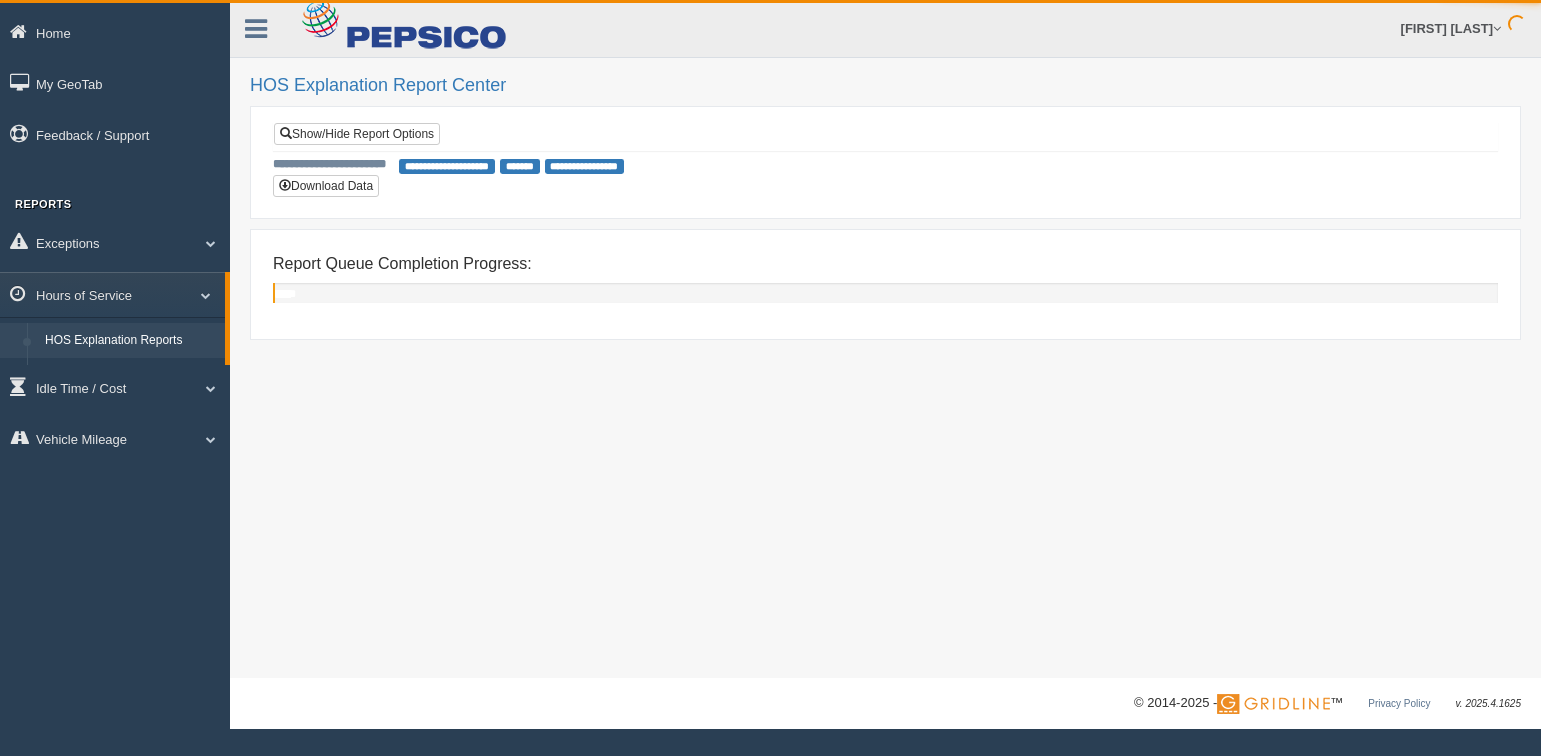 scroll, scrollTop: 0, scrollLeft: 0, axis: both 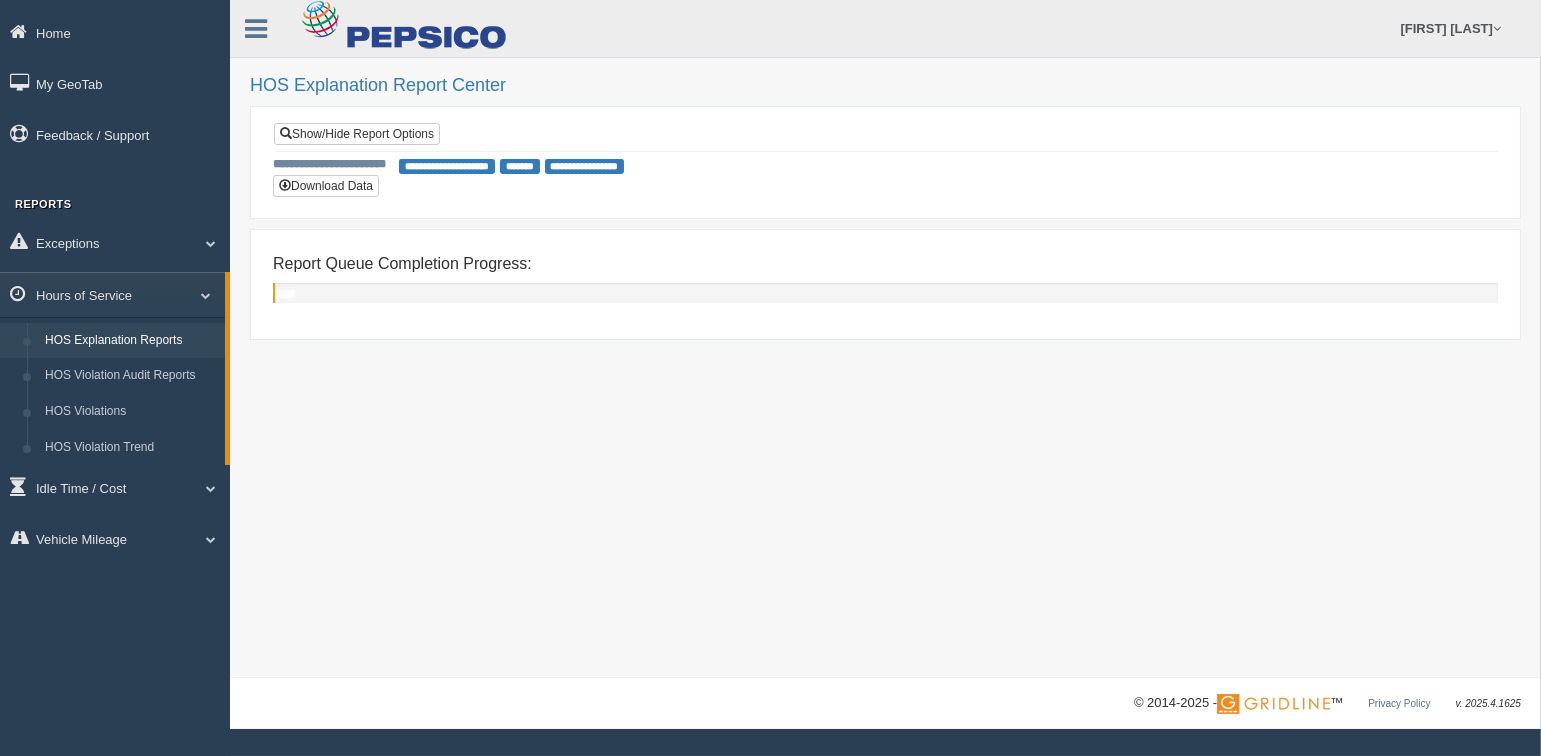 click on "**********" at bounding box center (885, 293) 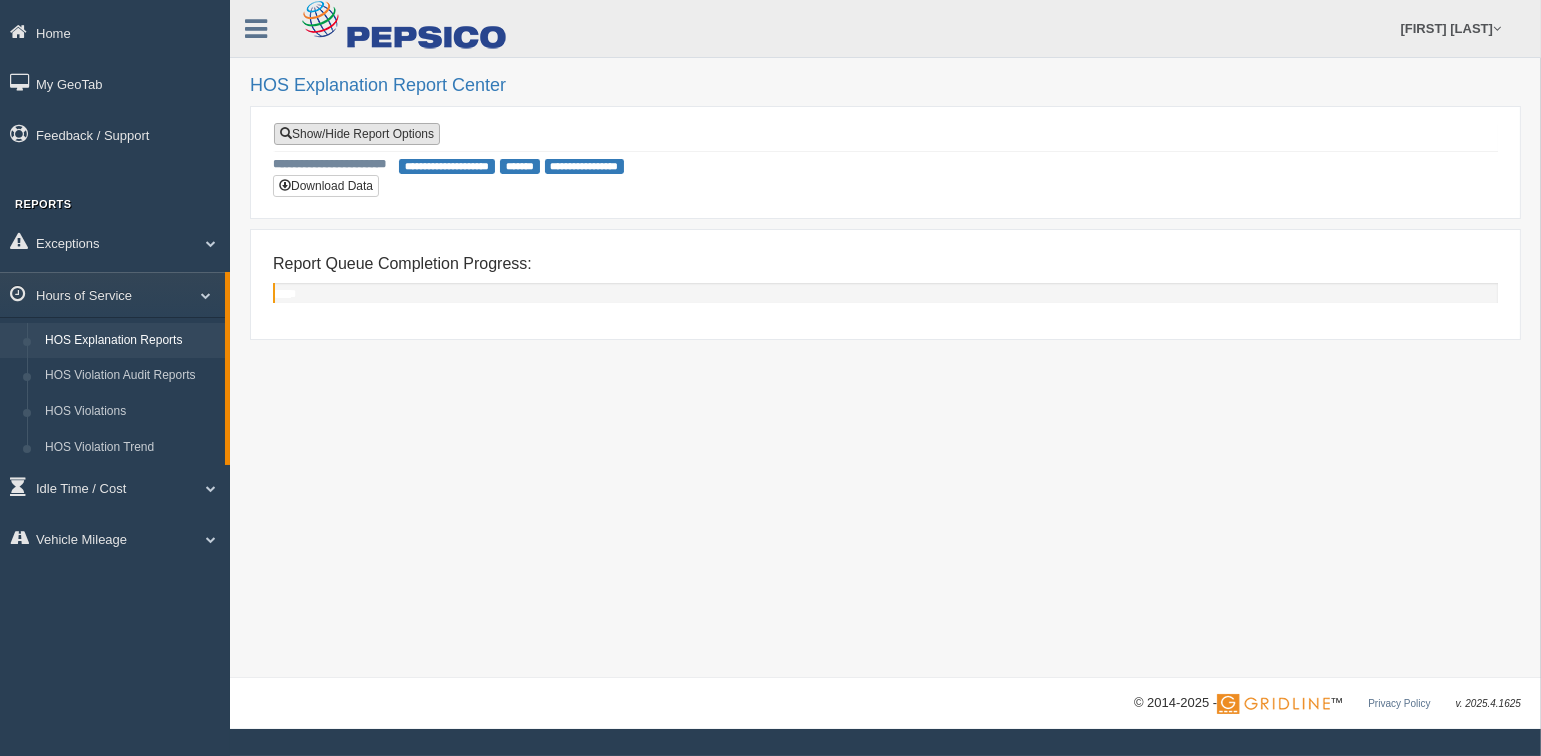 click on "Show/Hide Report Options" at bounding box center [357, 134] 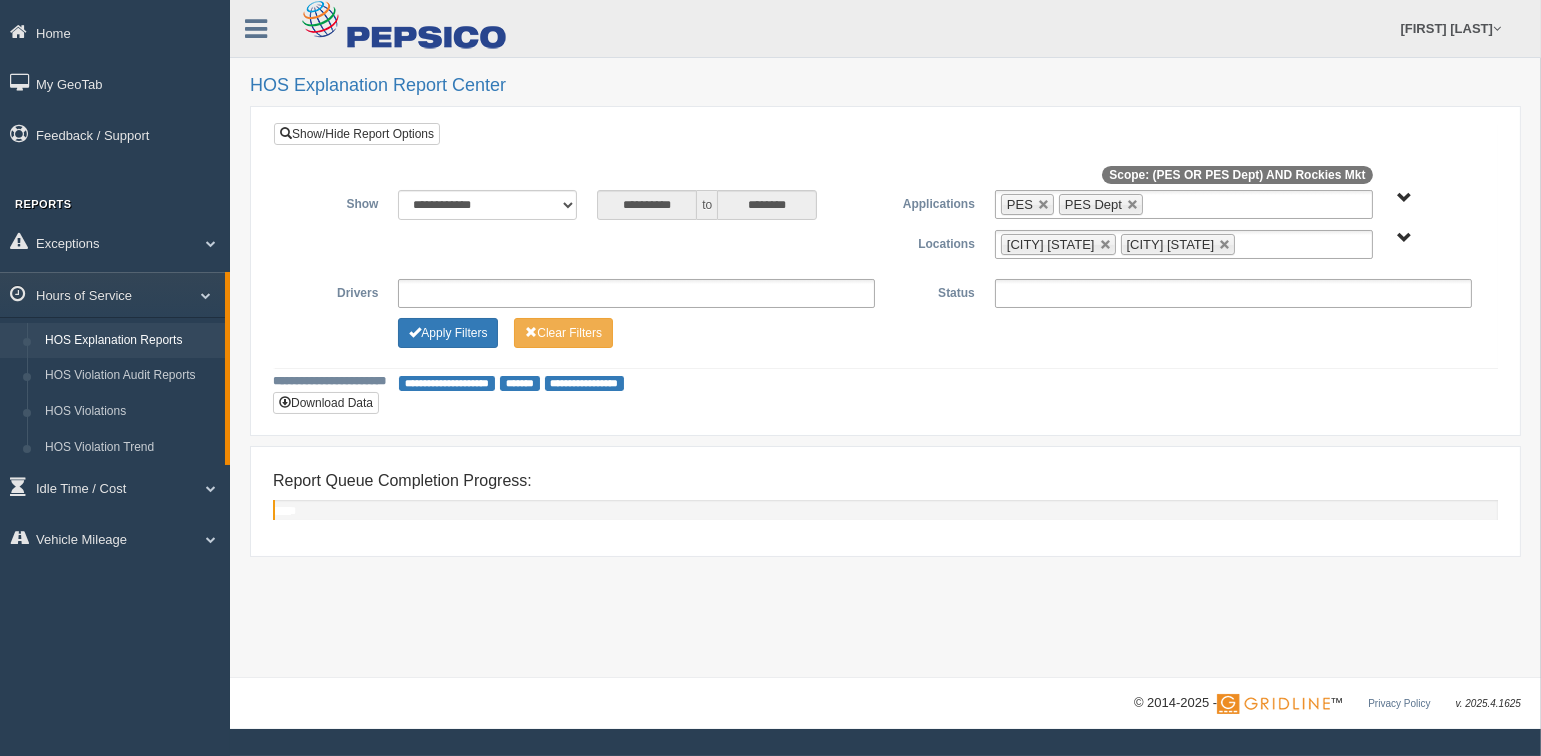 click at bounding box center (636, 293) 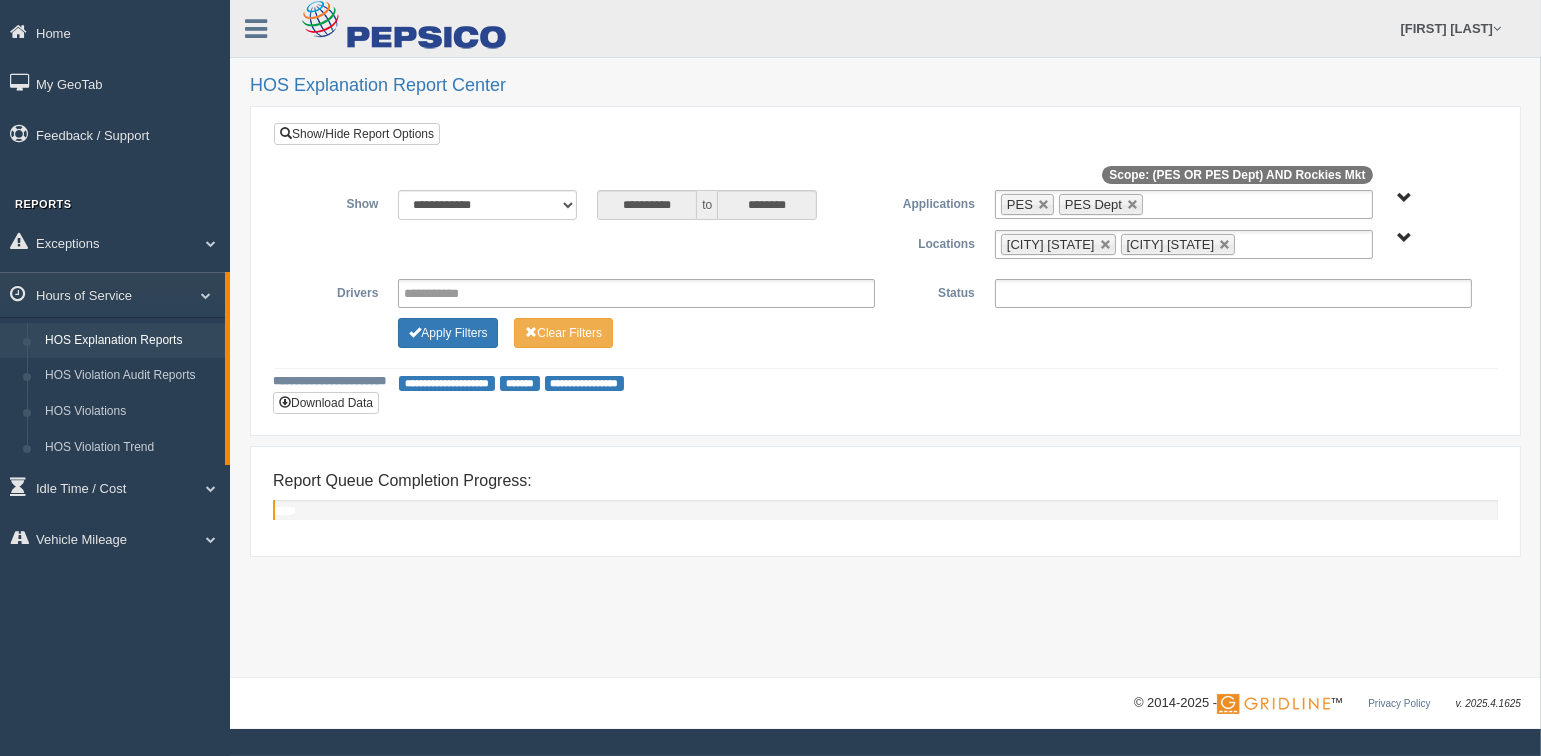 click on "**********" at bounding box center (885, 271) 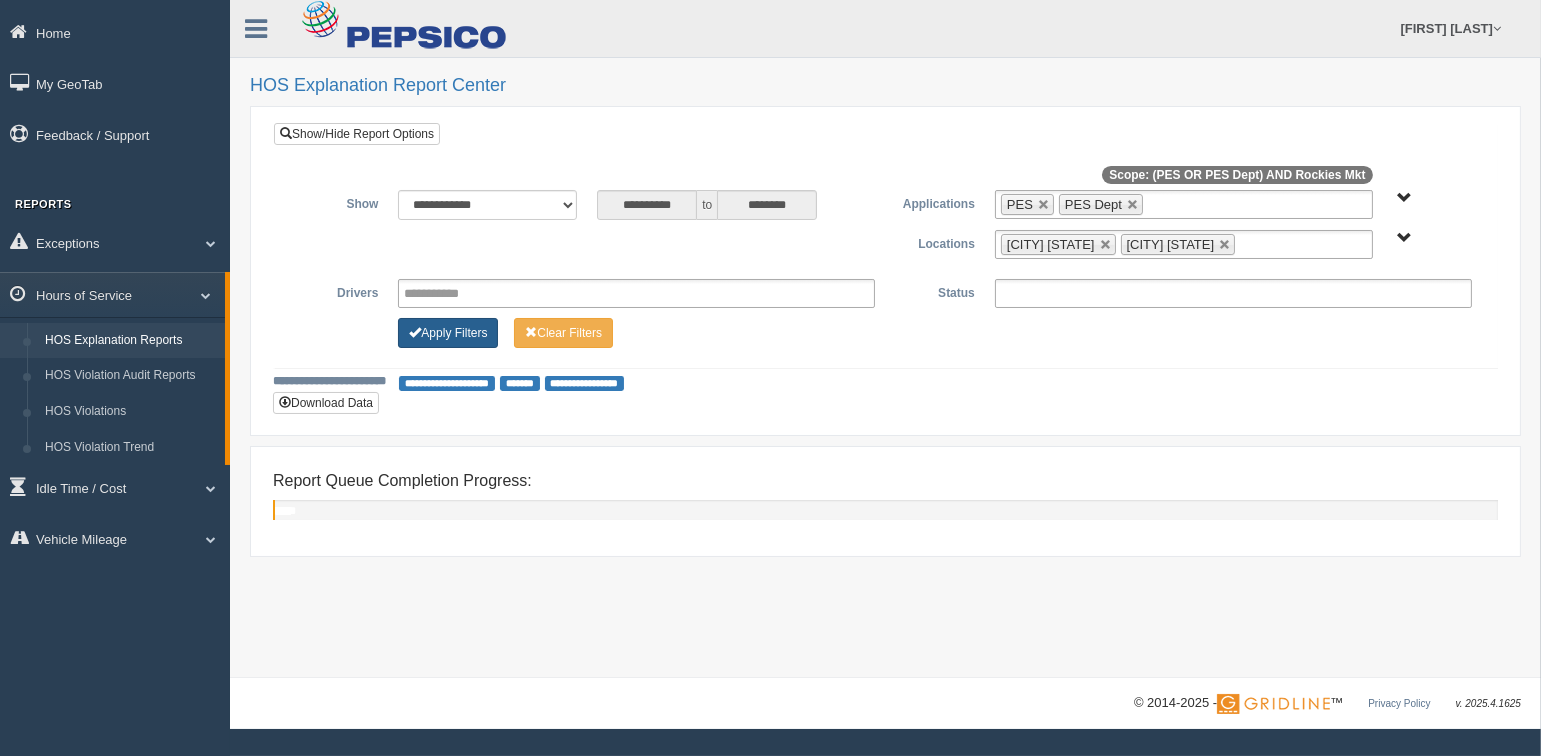 click on "Apply Filters" at bounding box center (448, 333) 